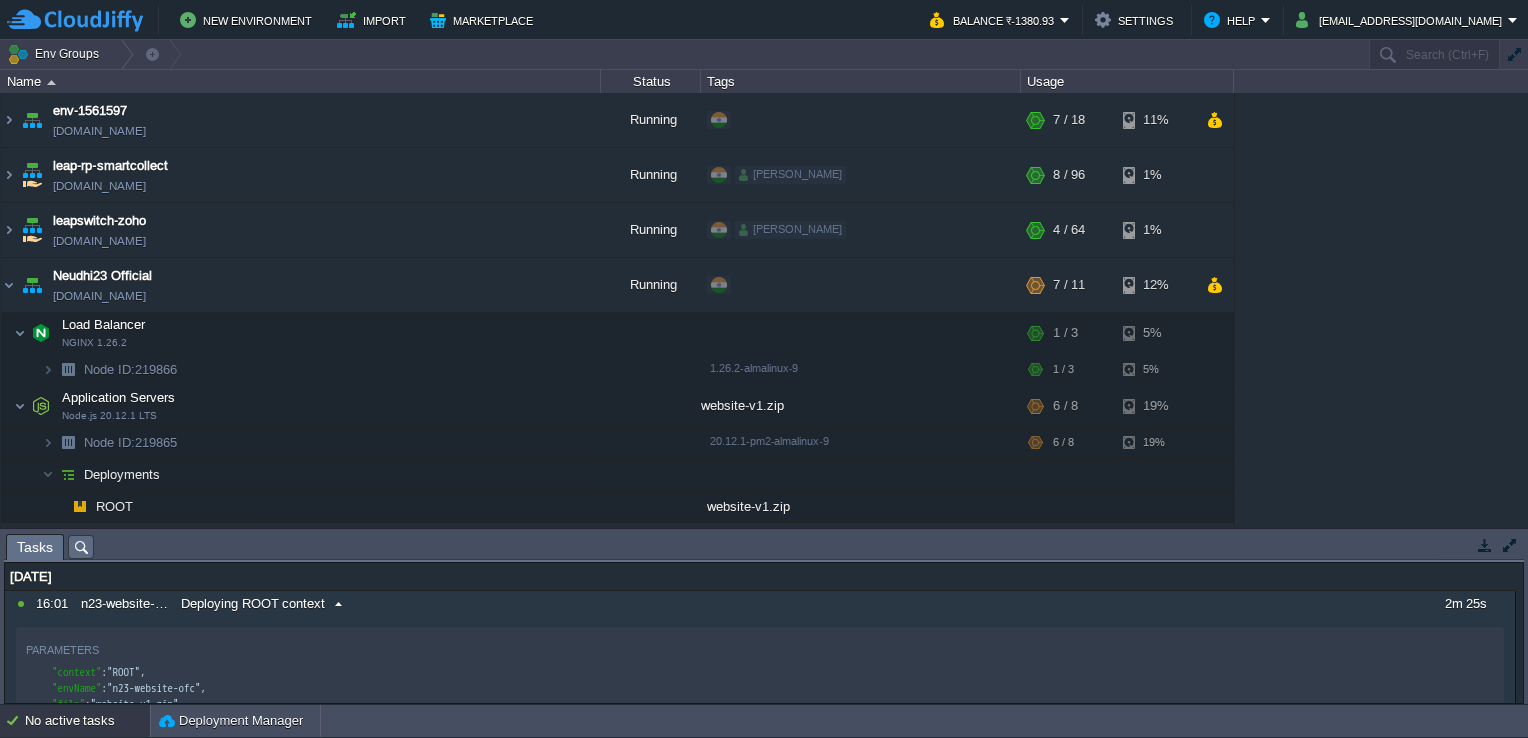scroll, scrollTop: 0, scrollLeft: 0, axis: both 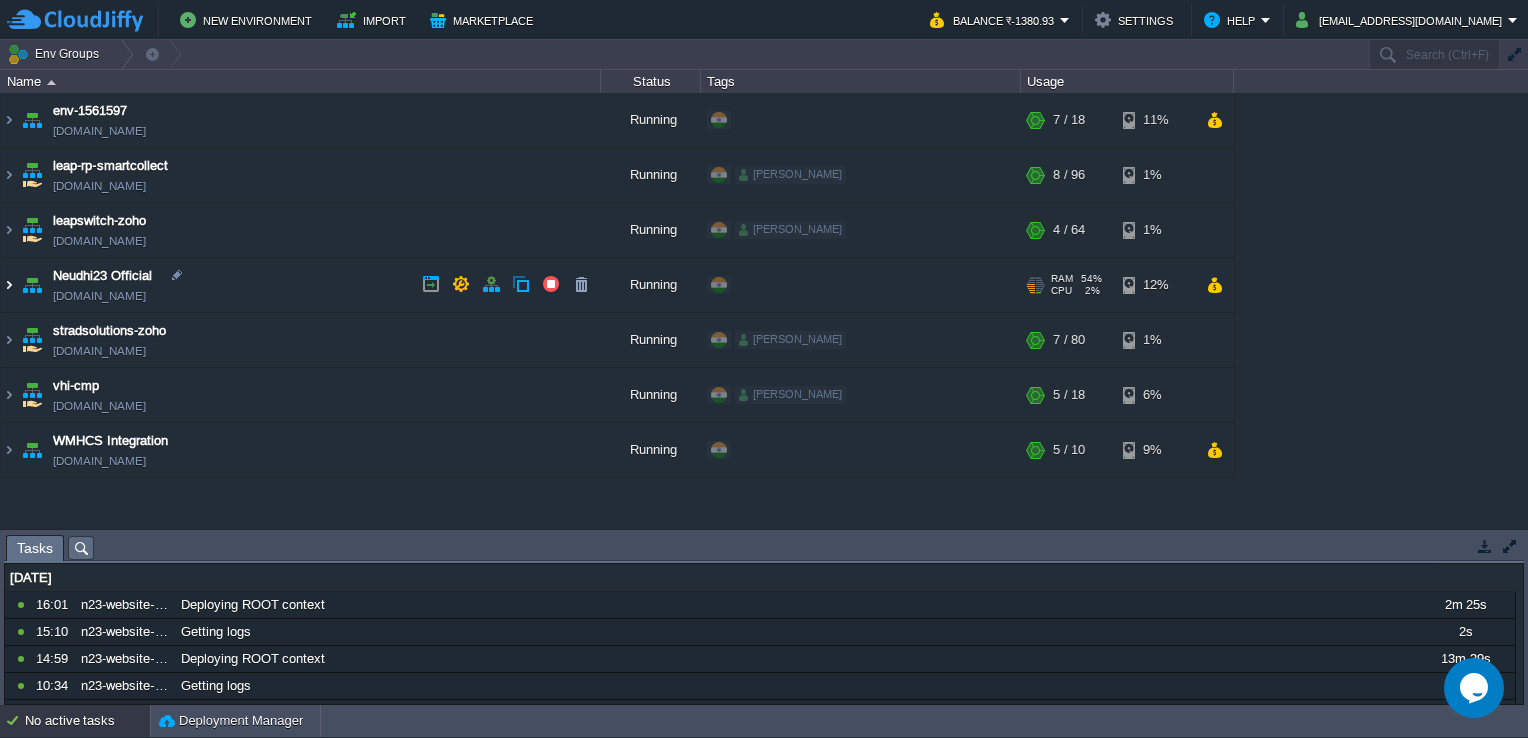 click at bounding box center (9, 285) 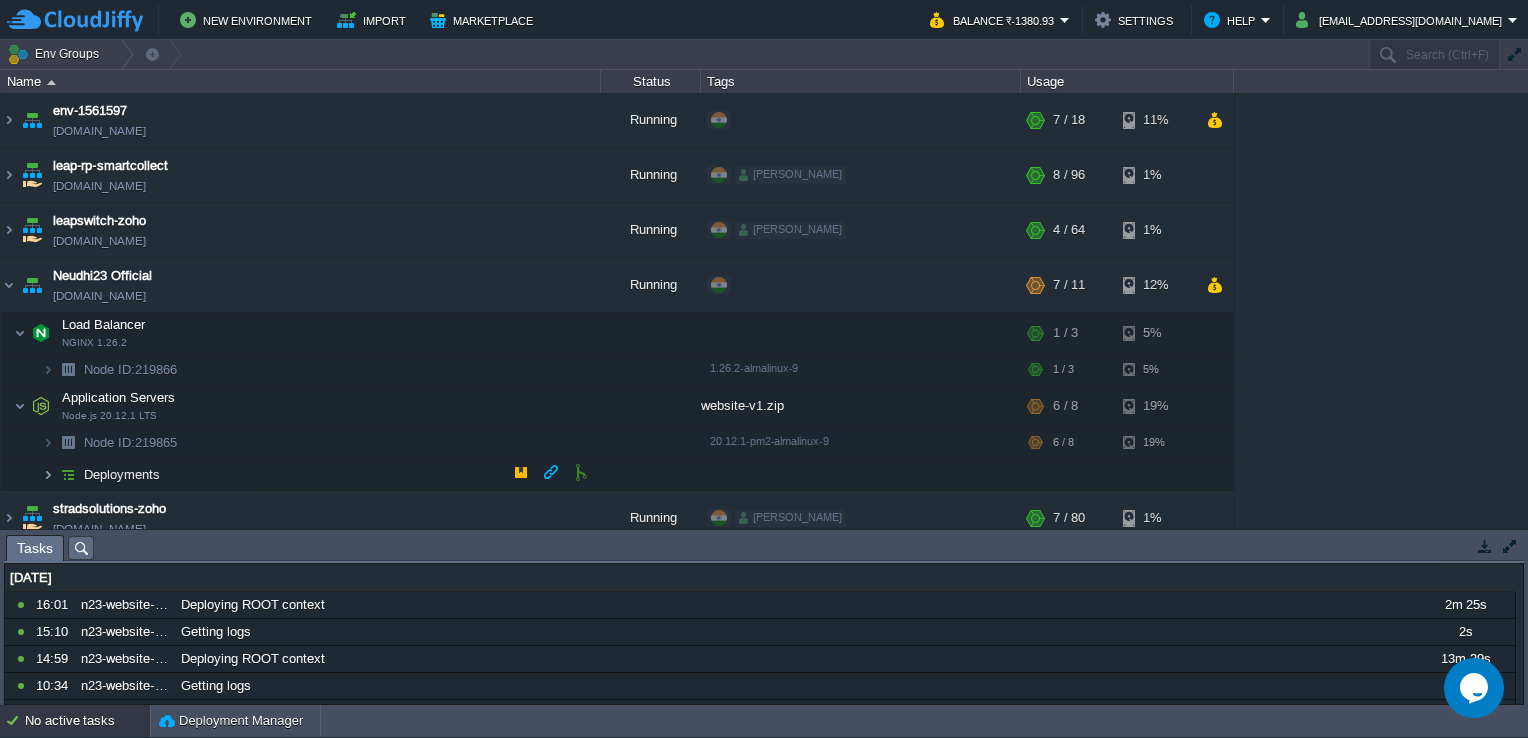 click at bounding box center [48, 474] 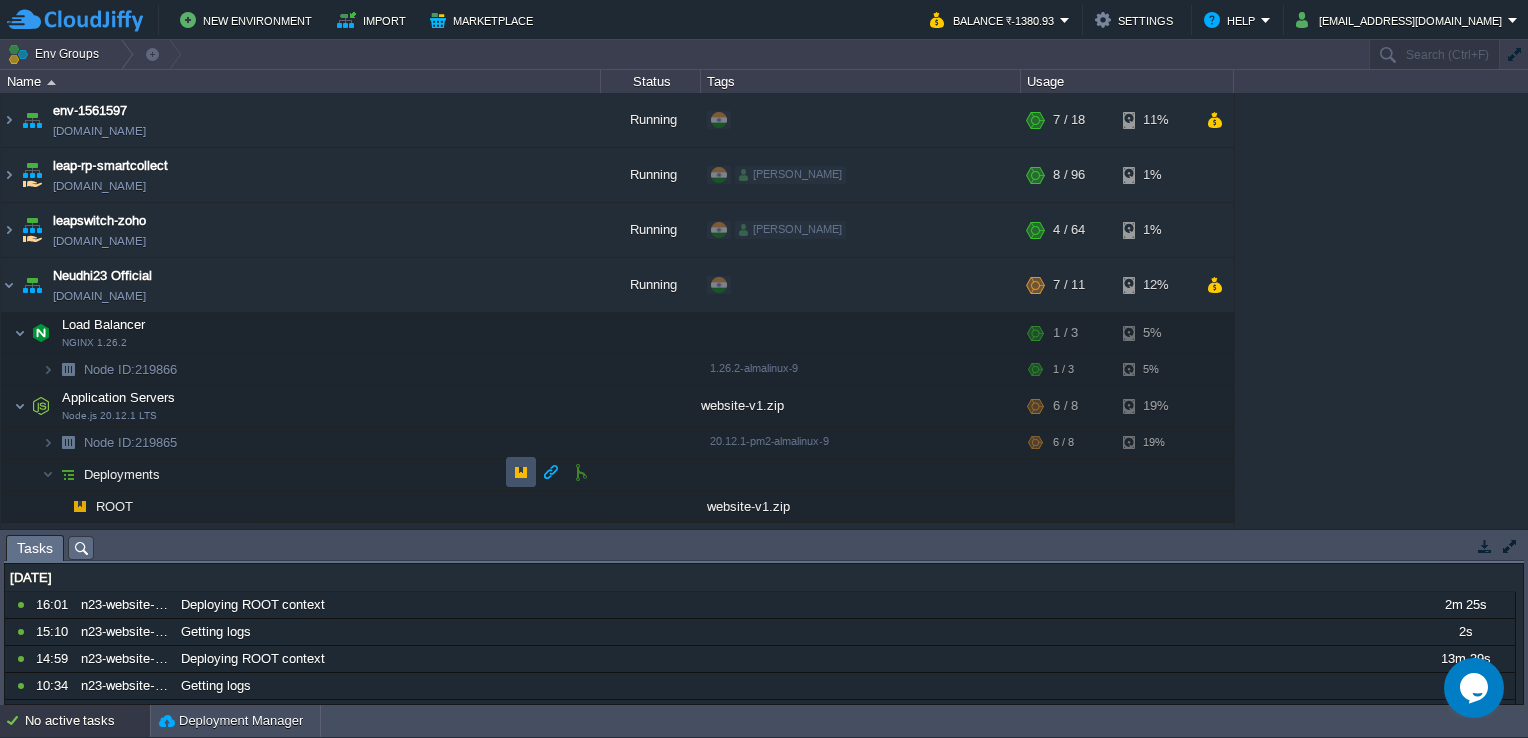 click at bounding box center [521, 472] 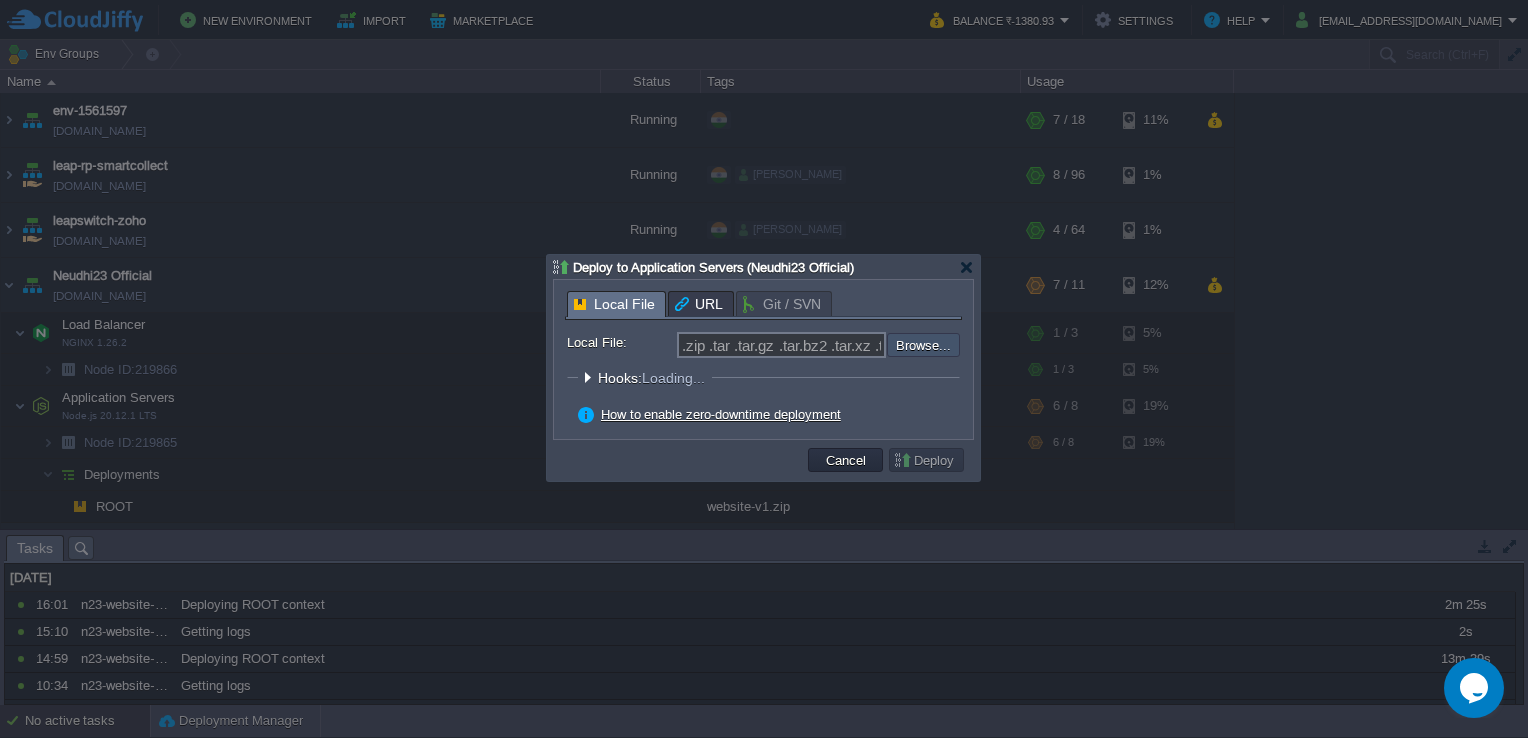 click at bounding box center (833, 345) 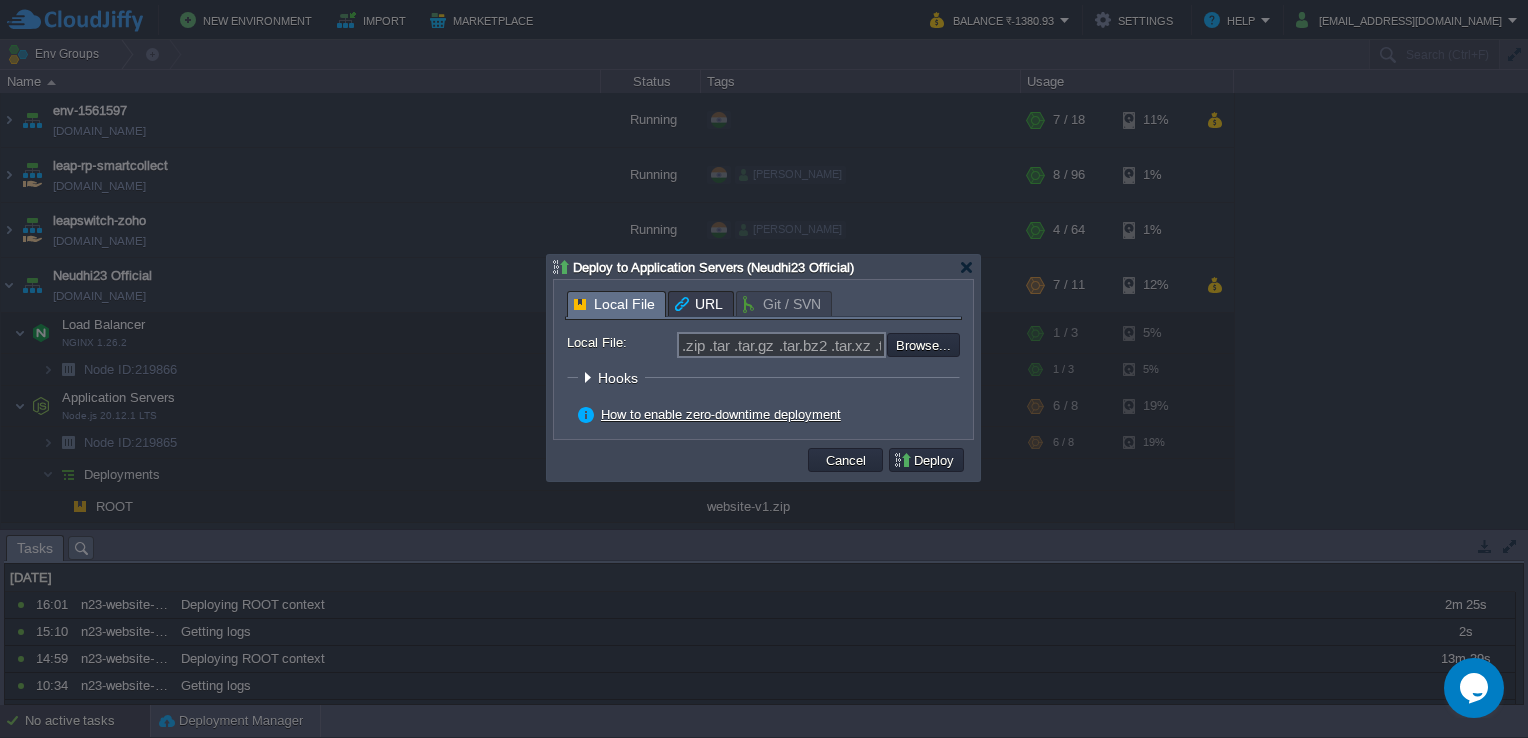 type on "C:\fakepath\neudhi23OfficalWebsite.zip" 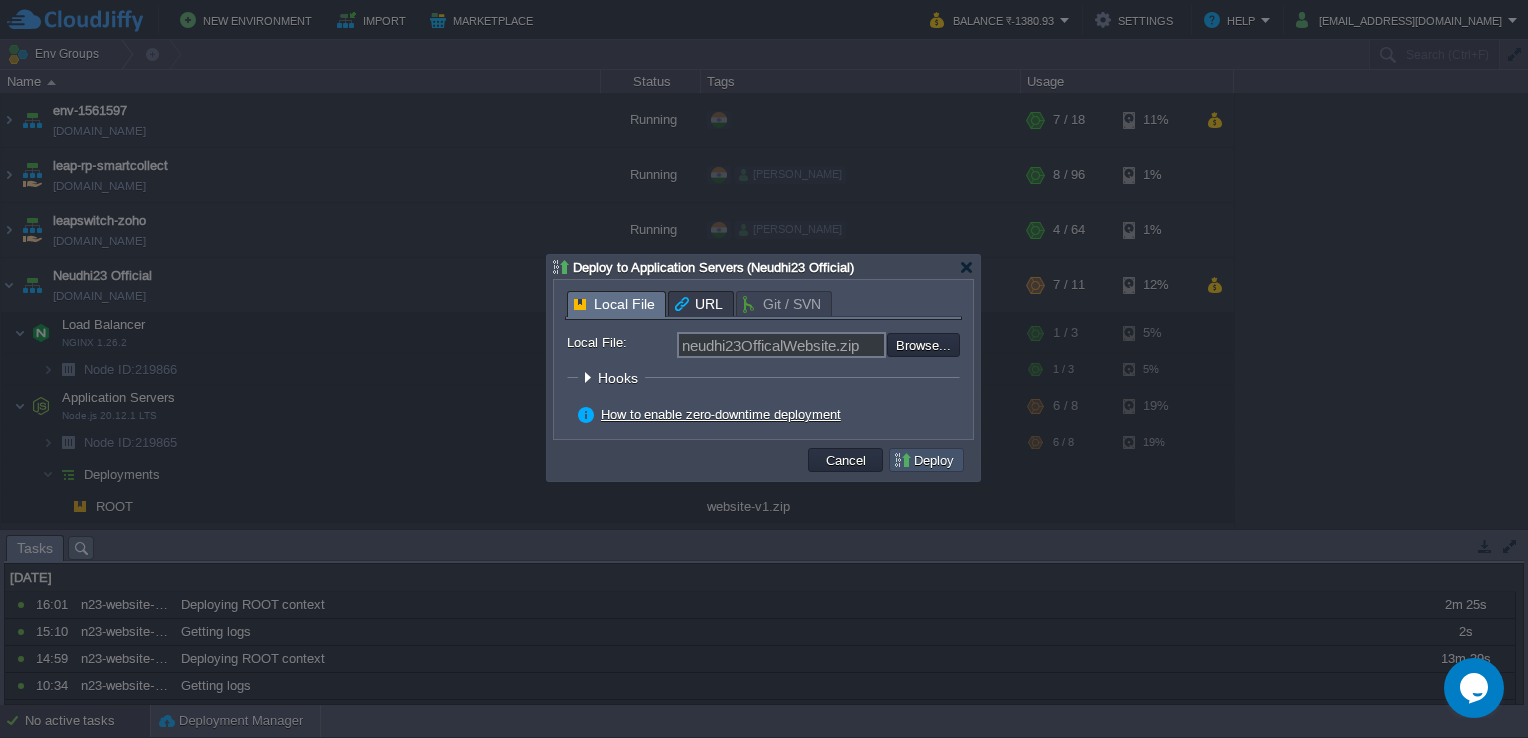 click on "Deploy" at bounding box center [926, 460] 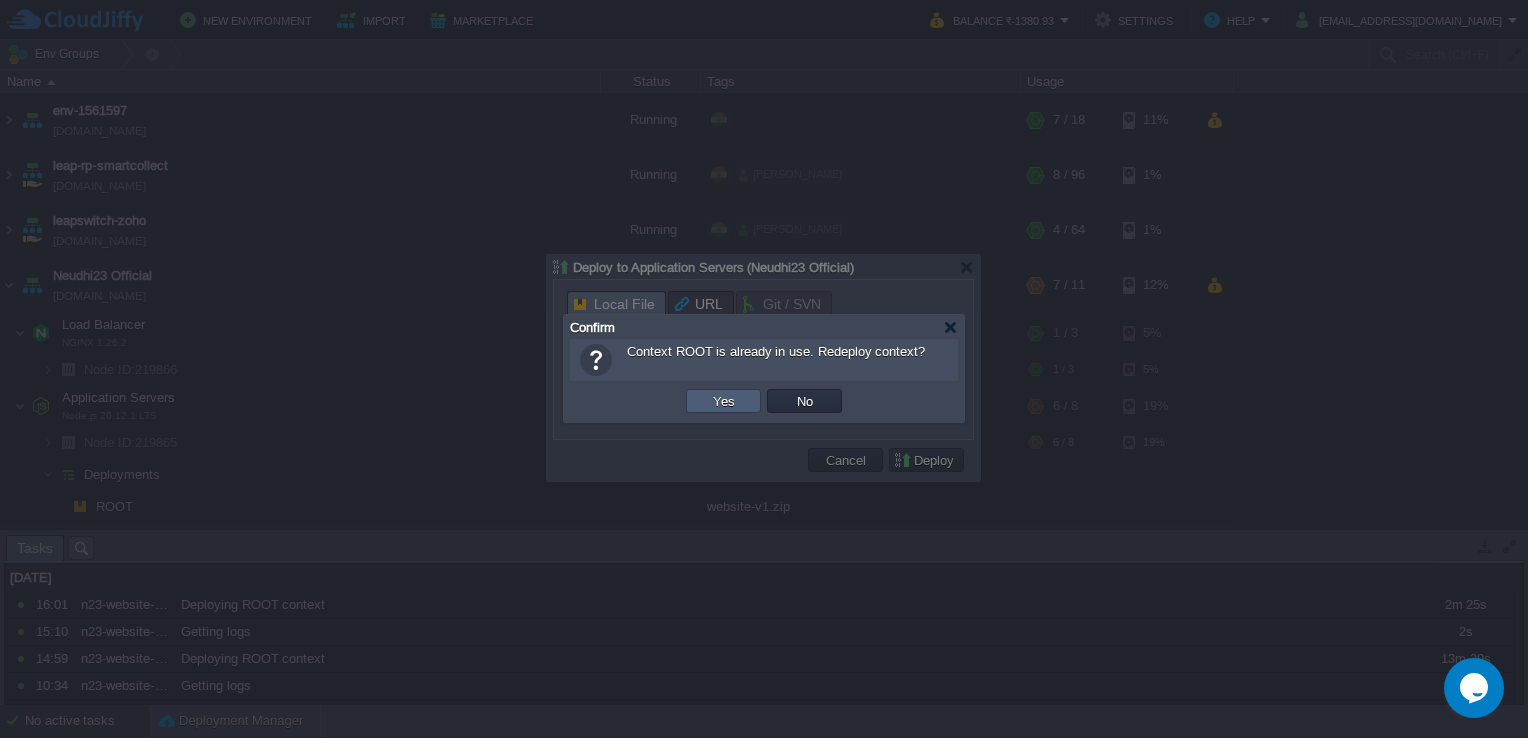 click on "Yes" at bounding box center (724, 401) 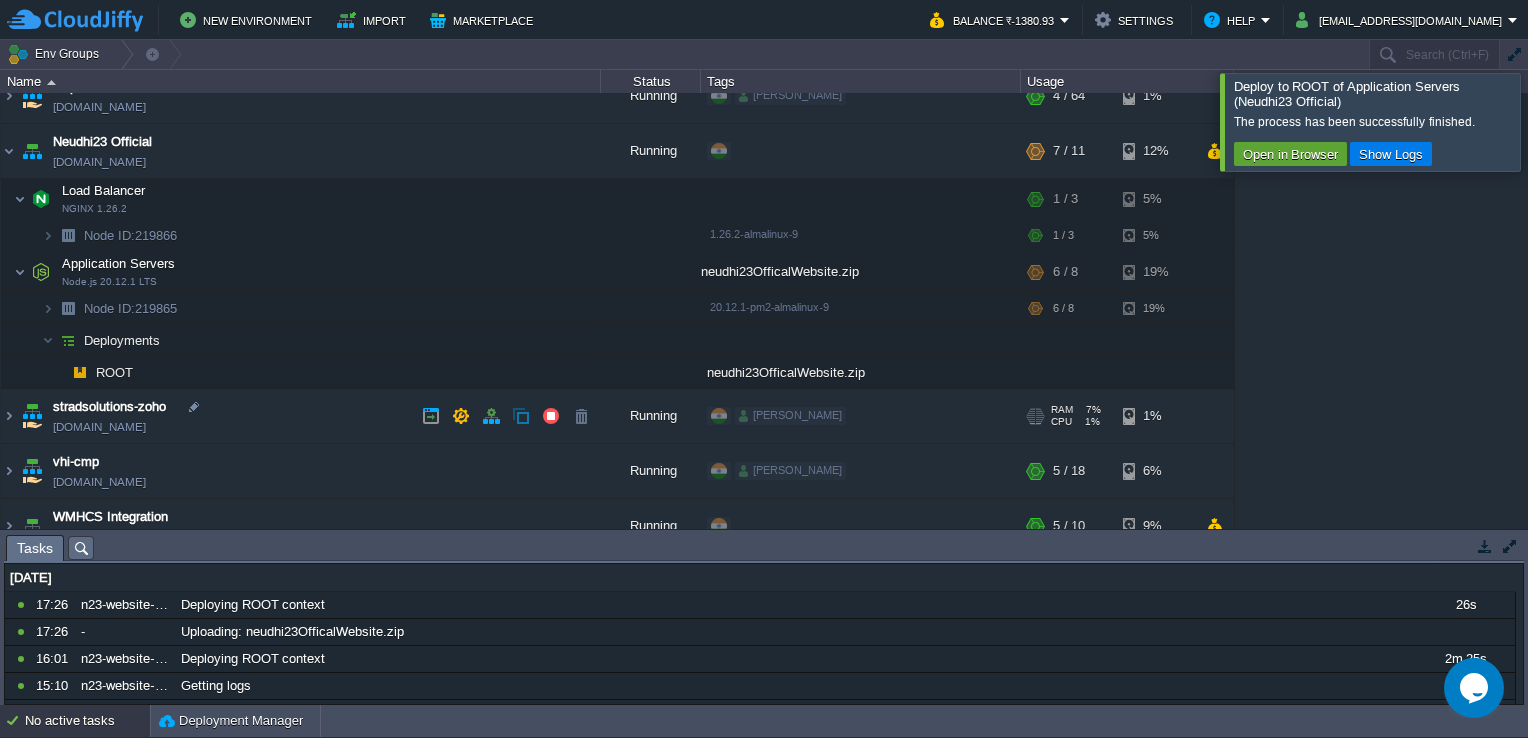 scroll, scrollTop: 156, scrollLeft: 0, axis: vertical 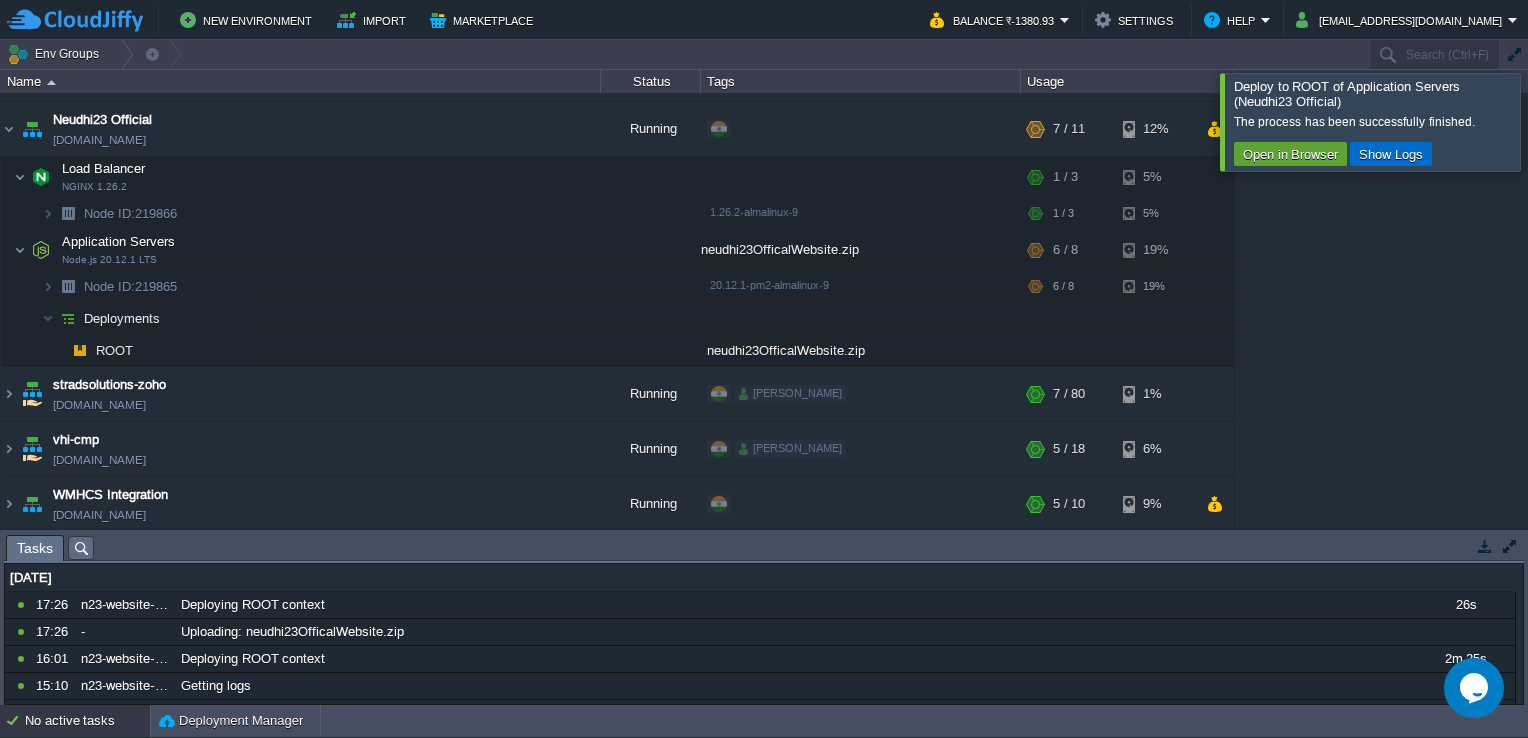 click on "Show Logs" at bounding box center (1391, 154) 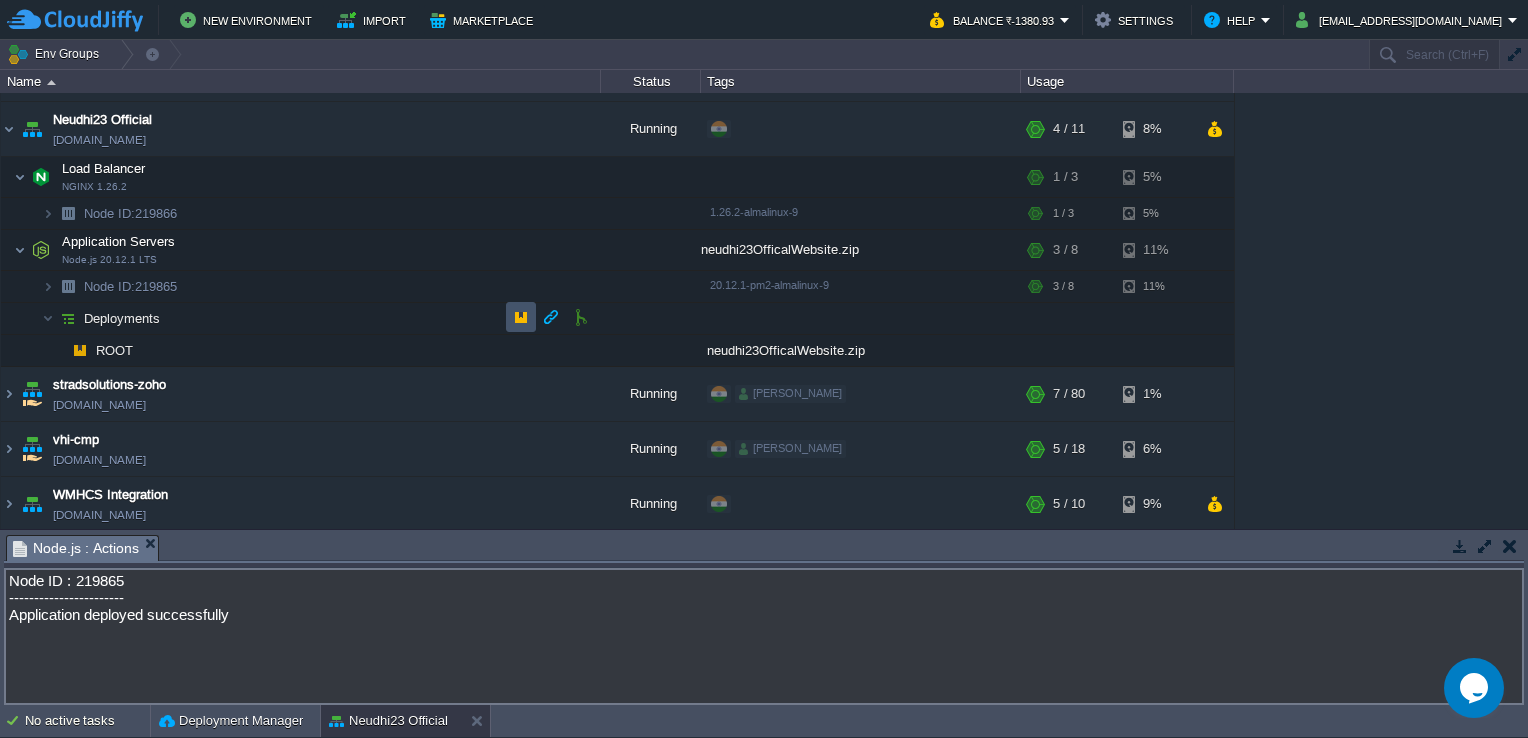 click at bounding box center (521, 317) 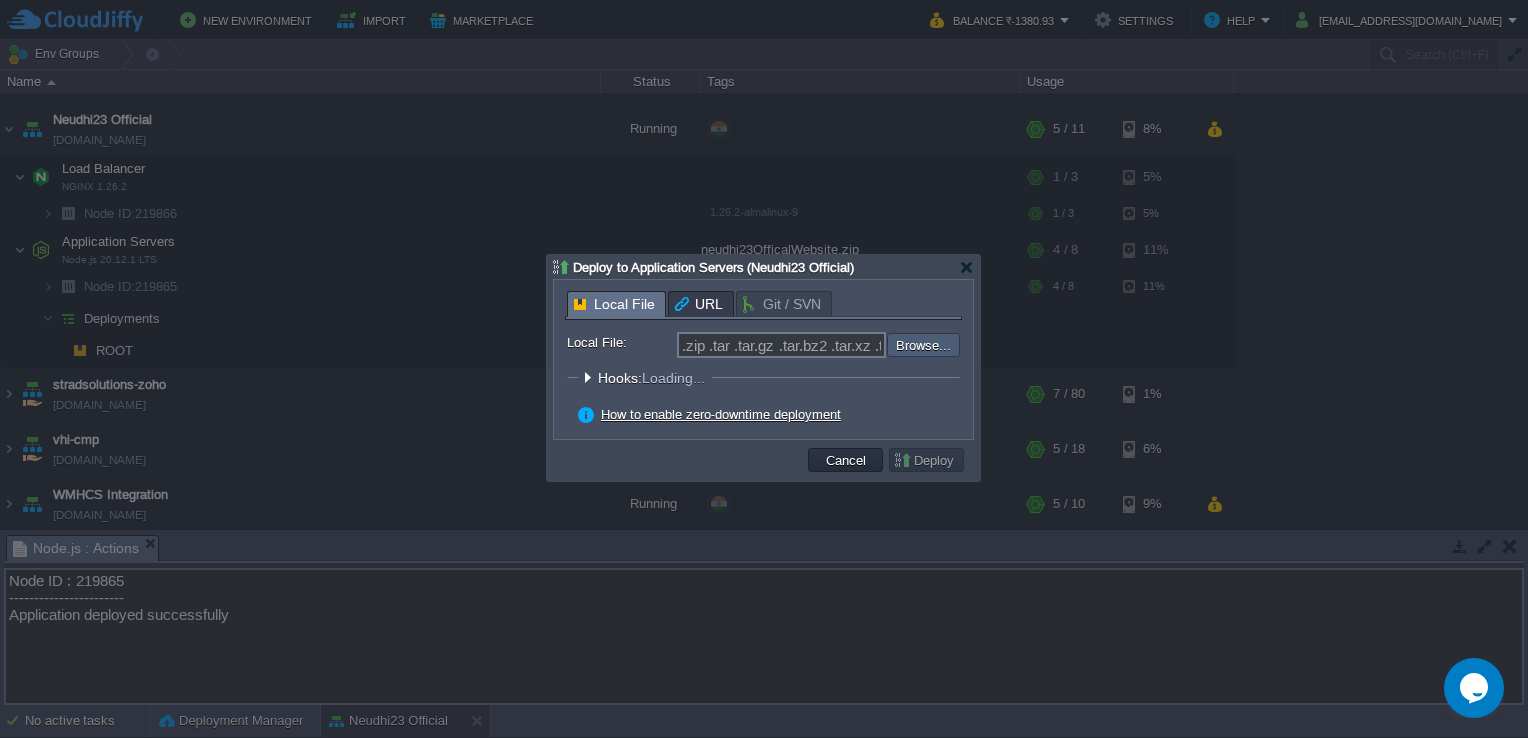 click at bounding box center (833, 345) 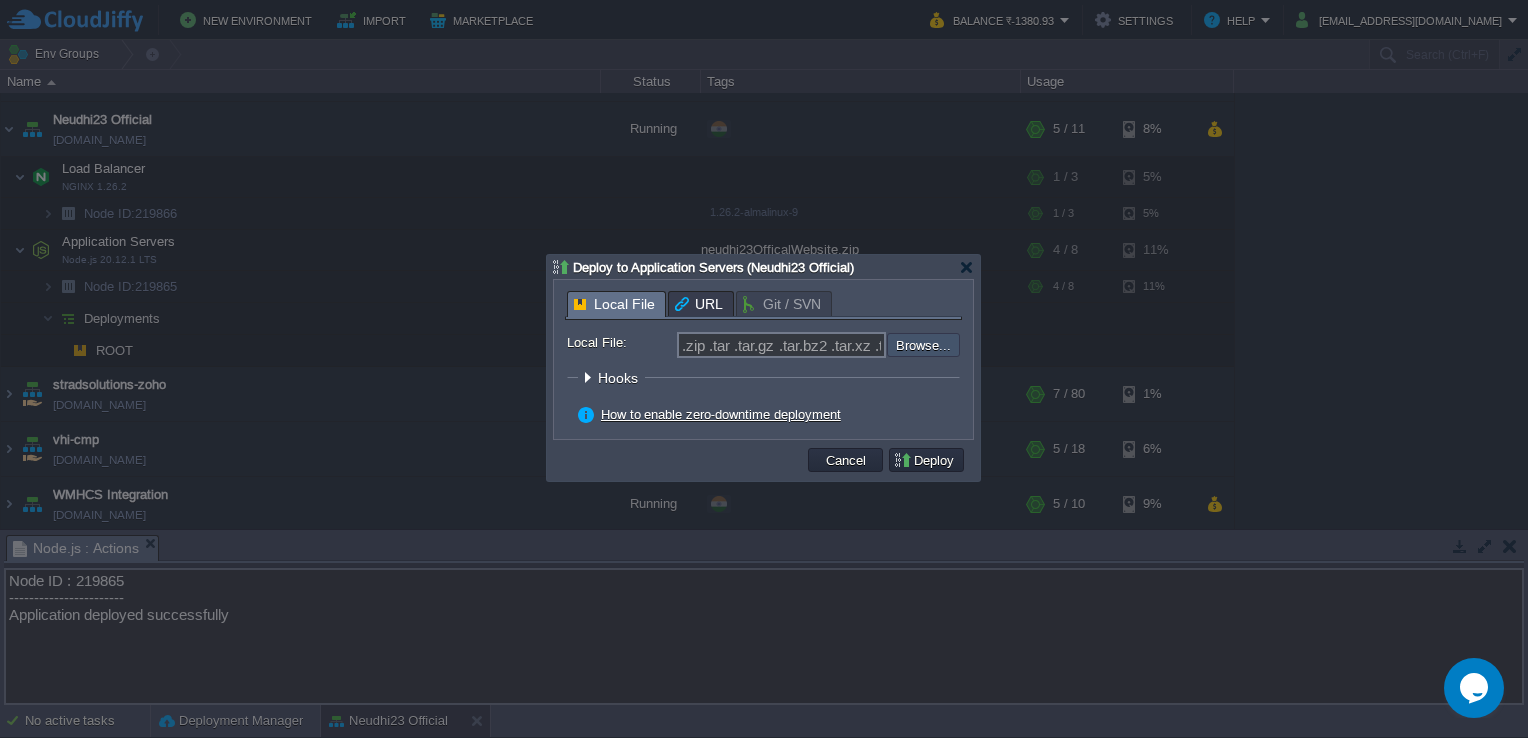 click at bounding box center (833, 345) 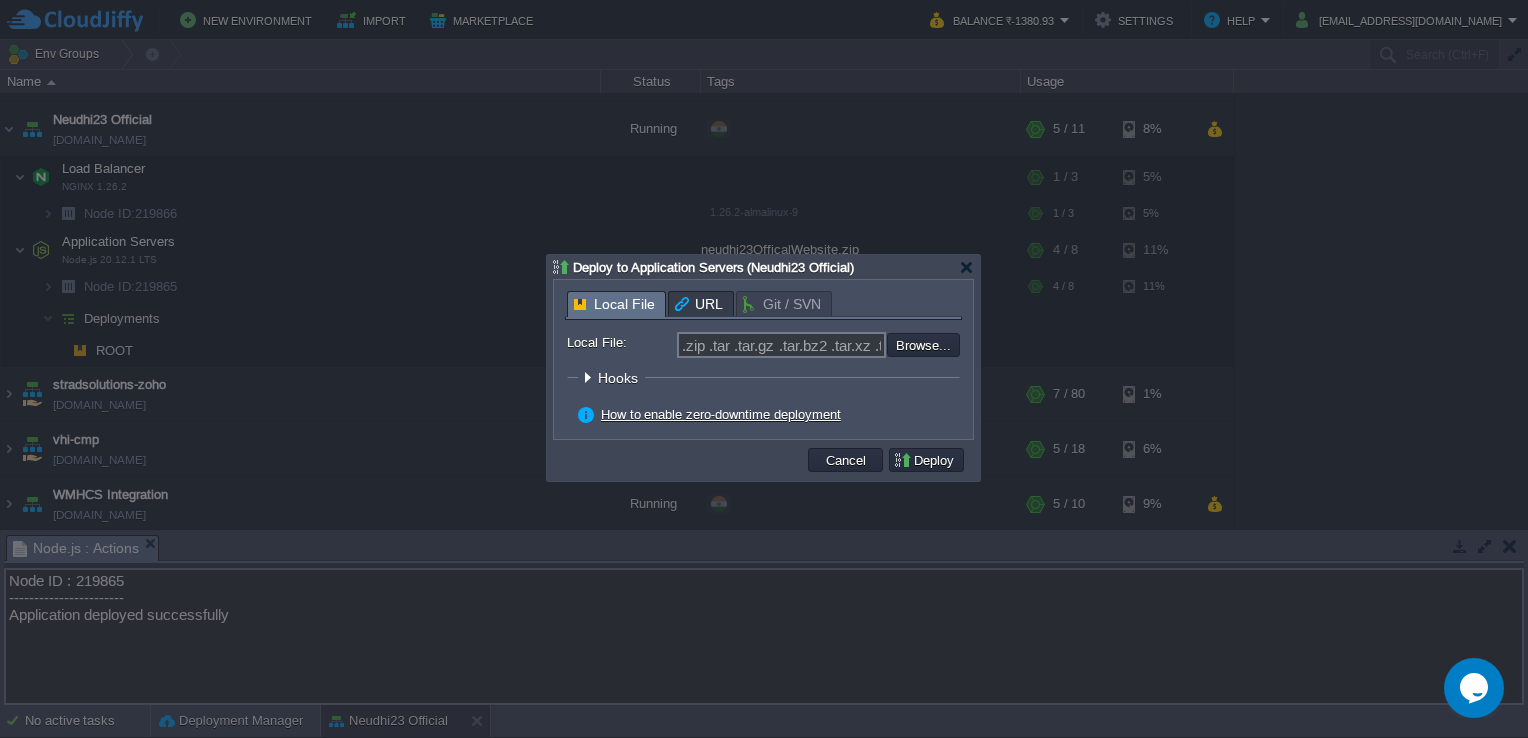 type on "C:\fakepath\website-v1.zip" 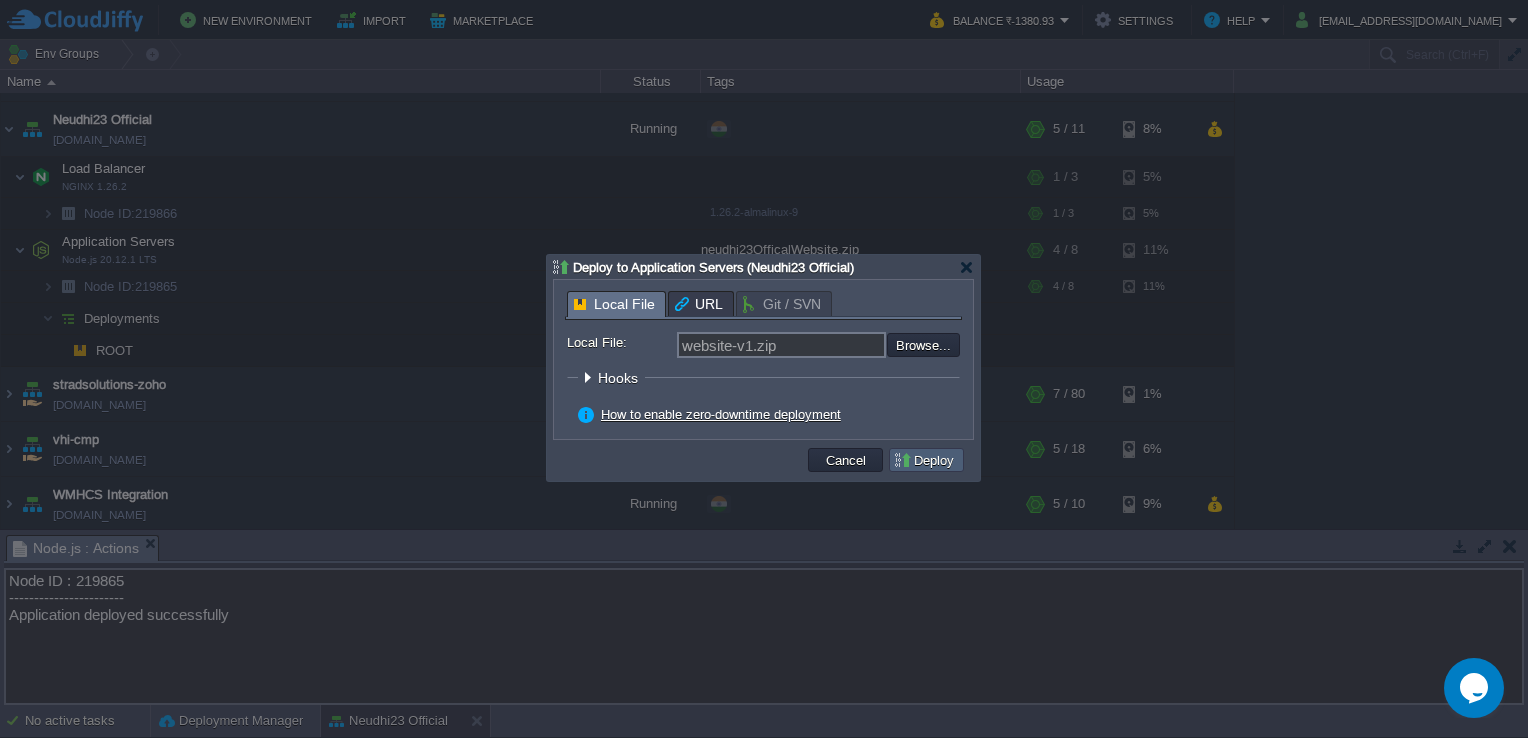 click on "Deploy" at bounding box center (926, 460) 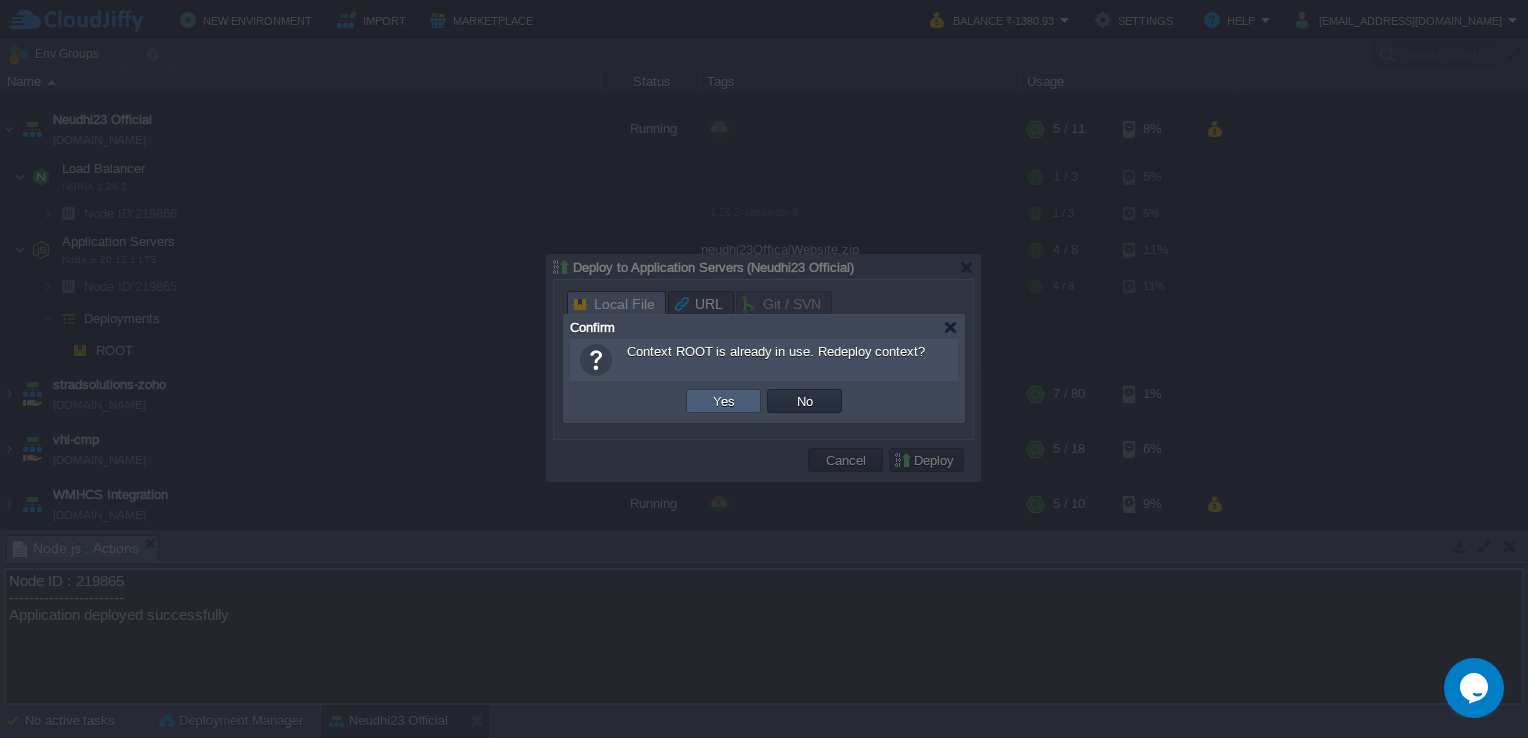click on "Yes" at bounding box center (723, 401) 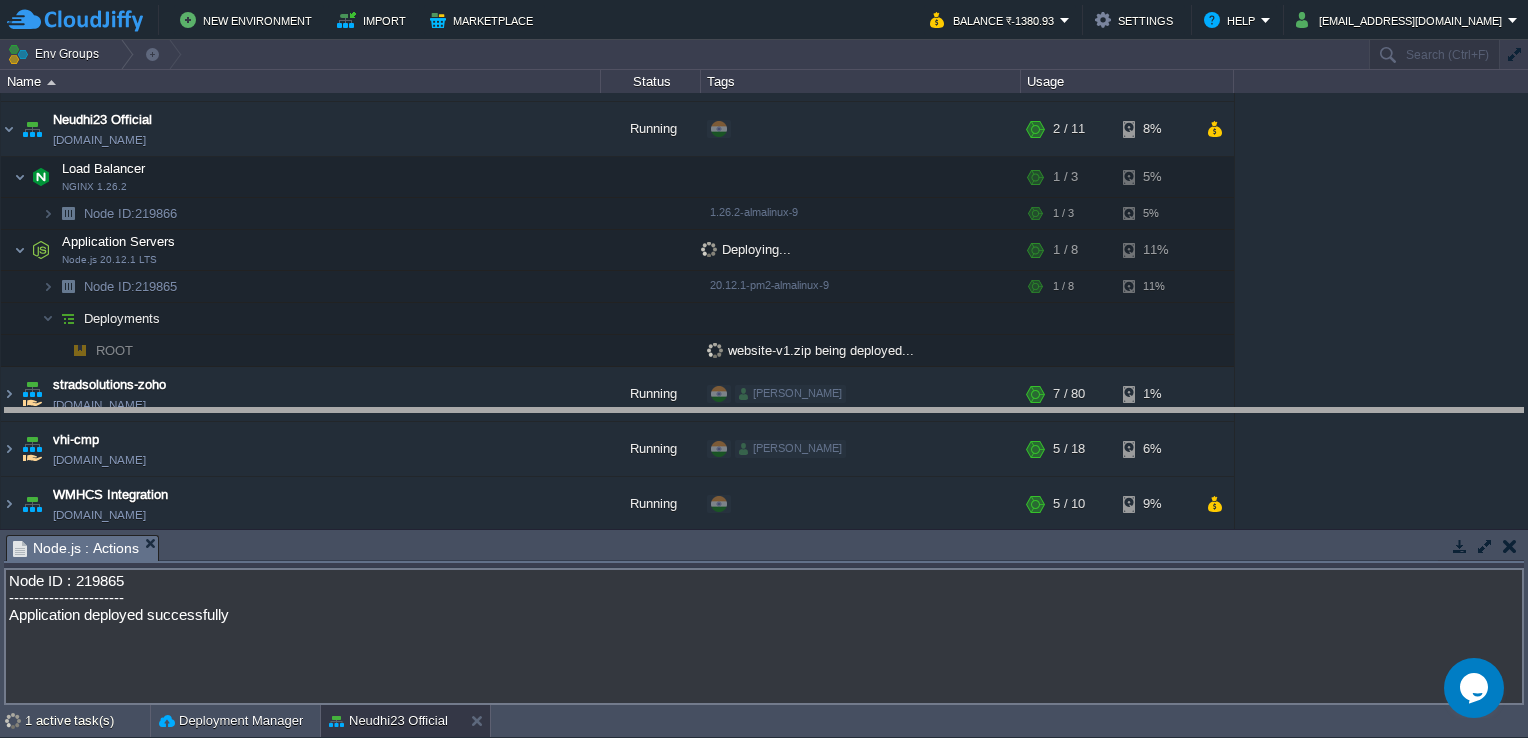 drag, startPoint x: 292, startPoint y: 554, endPoint x: 343, endPoint y: 427, distance: 136.85759 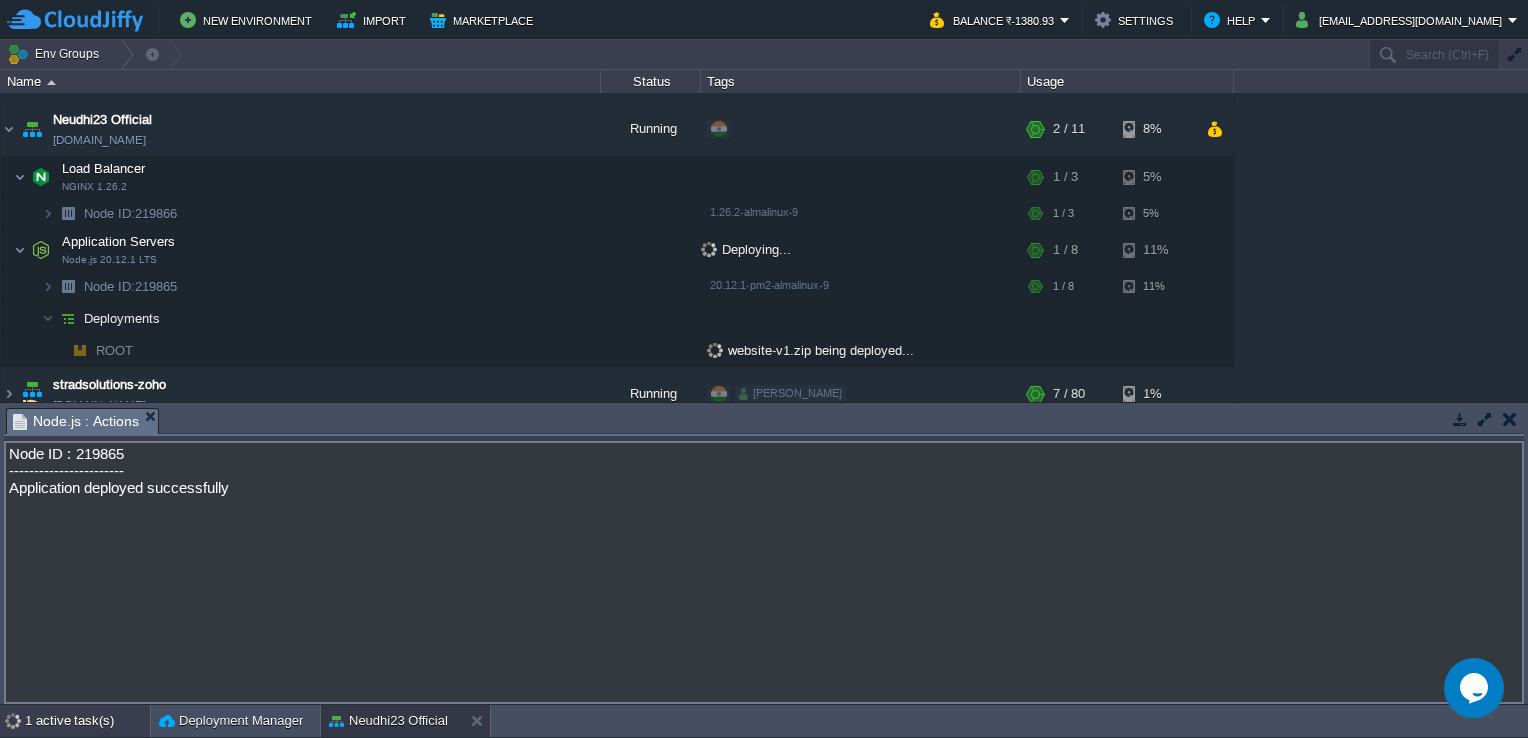 click on "1 active task(s)" at bounding box center (87, 721) 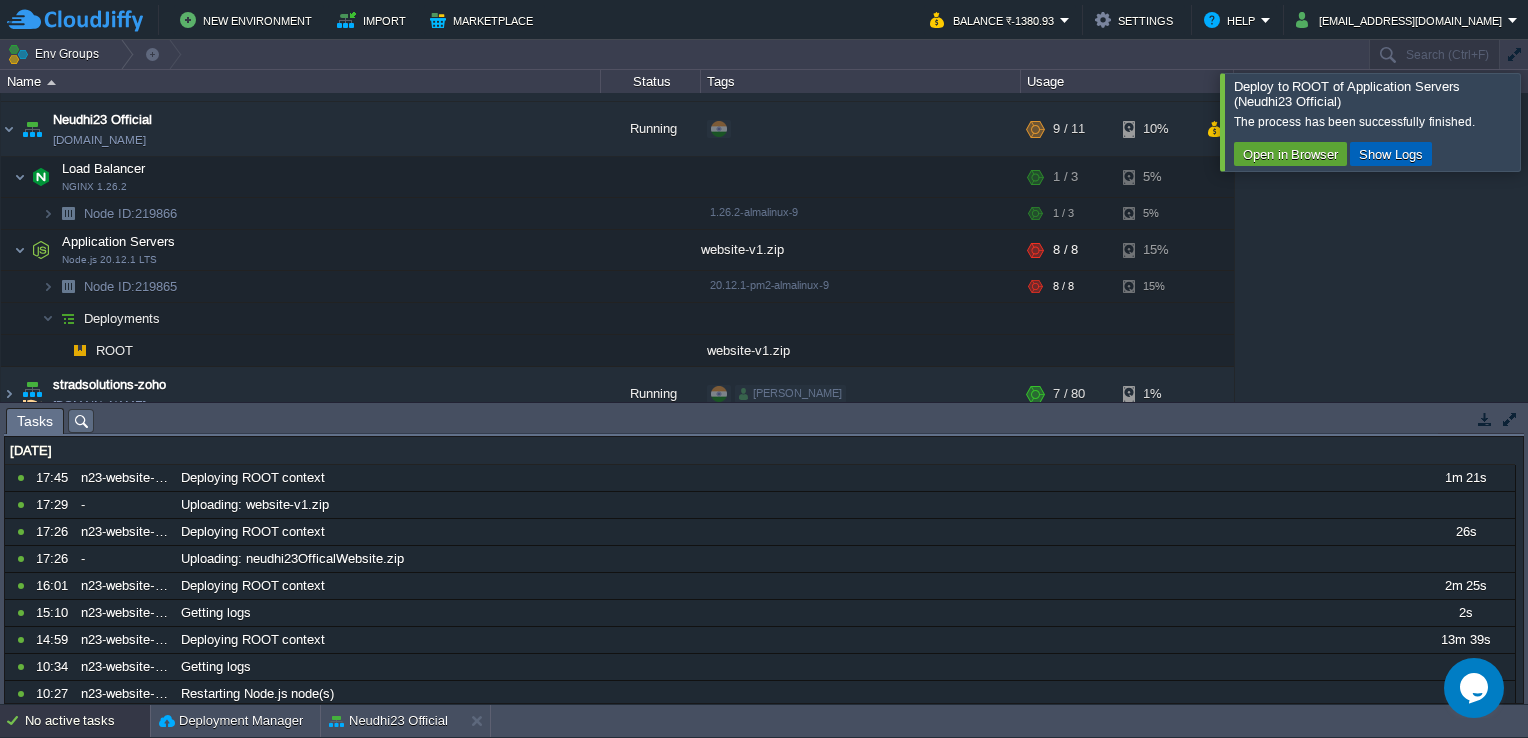 click on "Show Logs" at bounding box center (1391, 154) 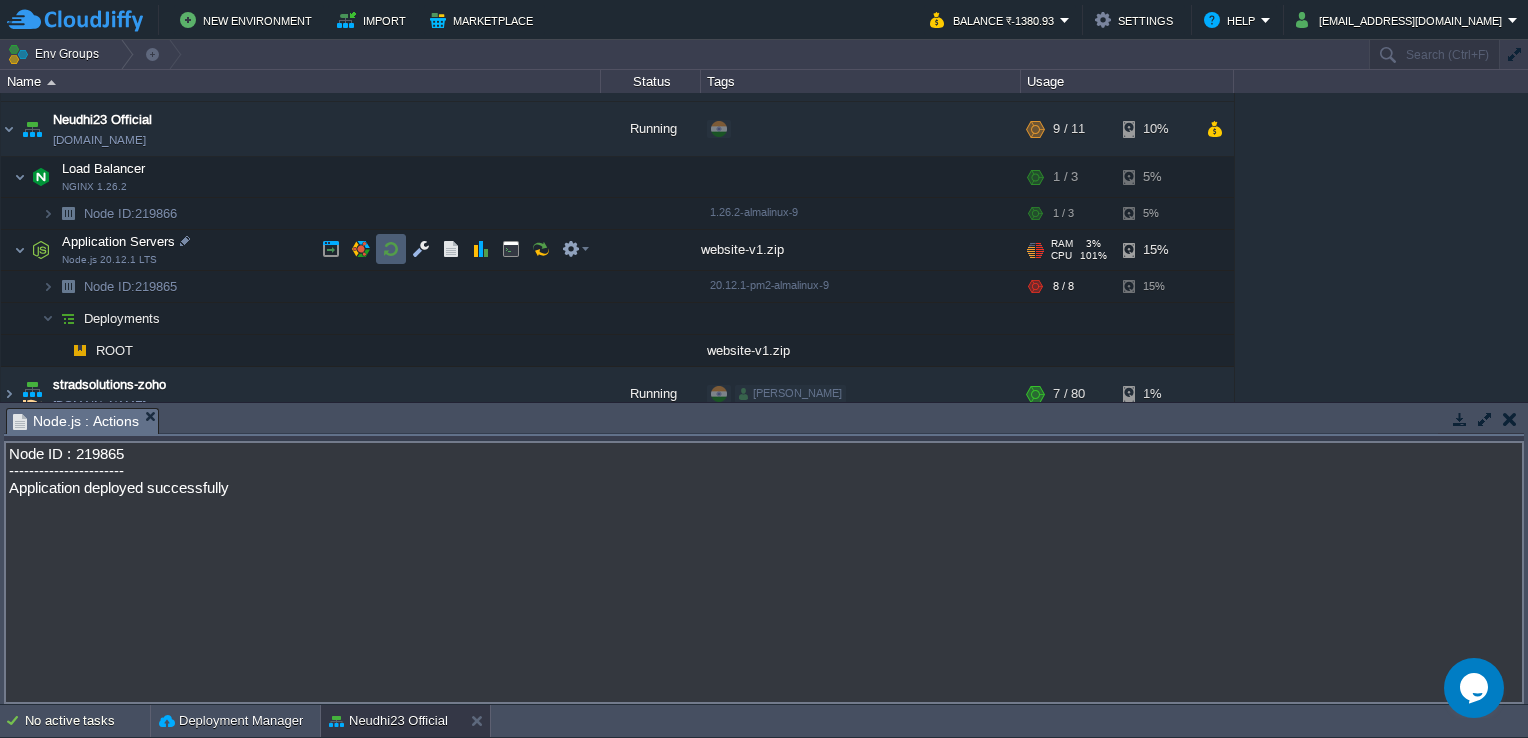 click at bounding box center [391, 249] 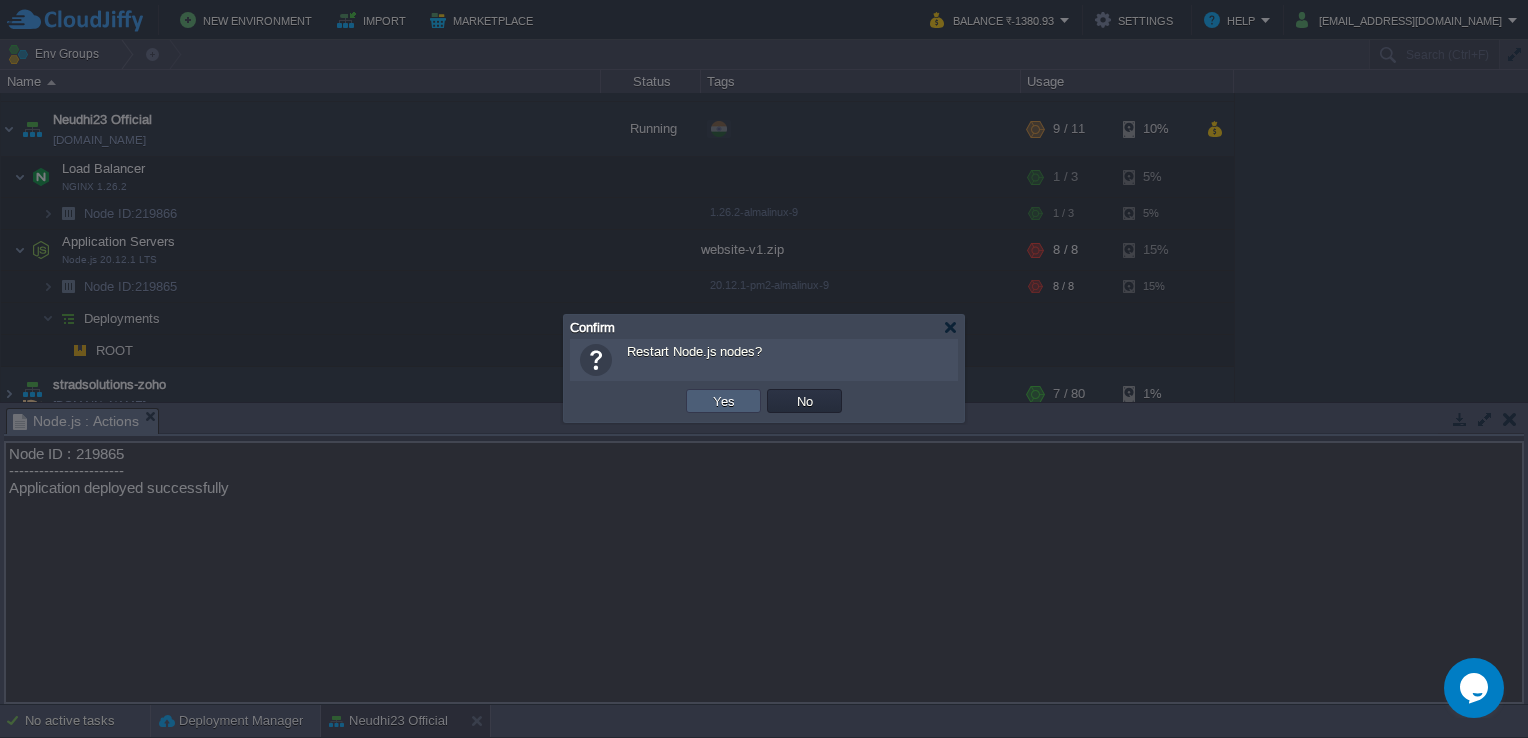 click on "Yes" at bounding box center (723, 401) 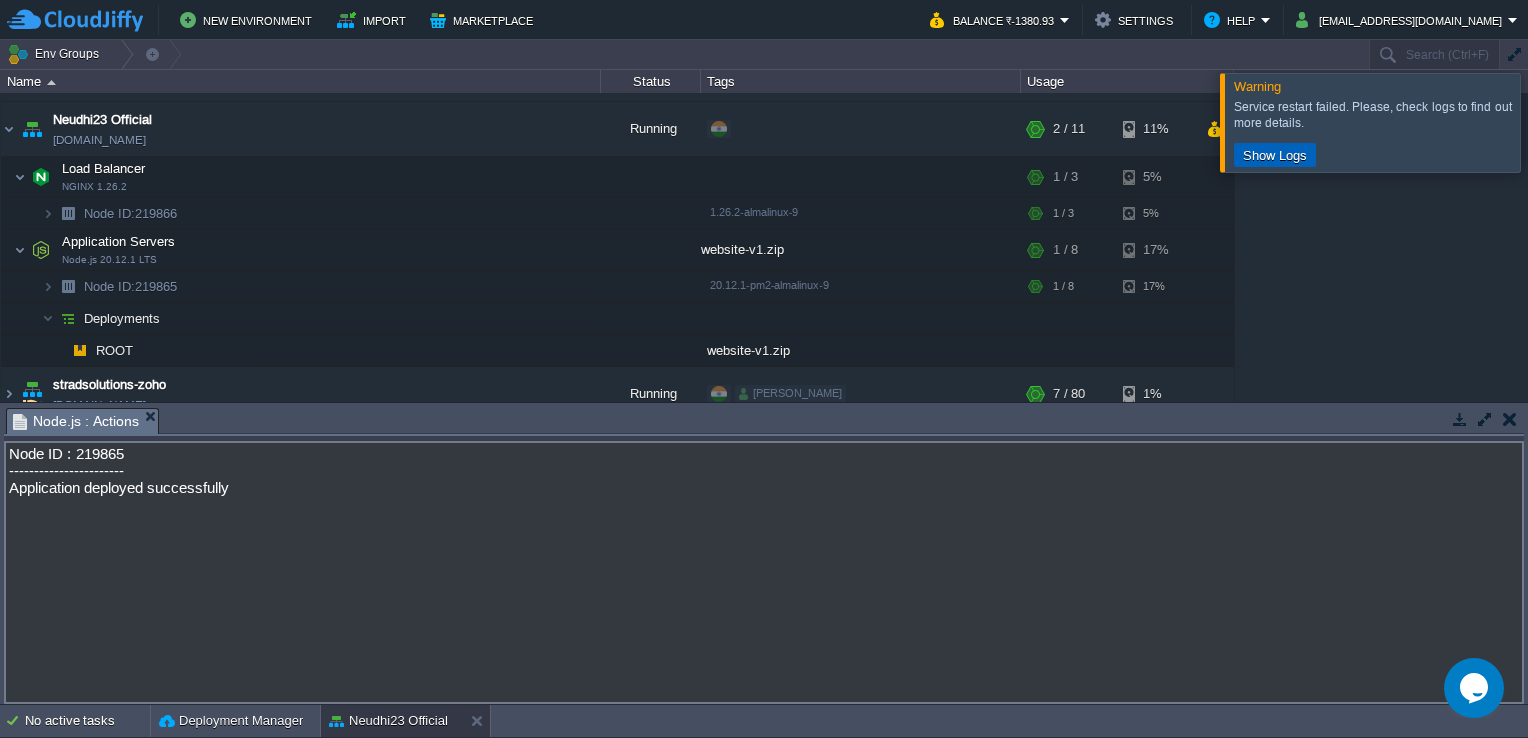 click on "Show Logs" at bounding box center [1275, 155] 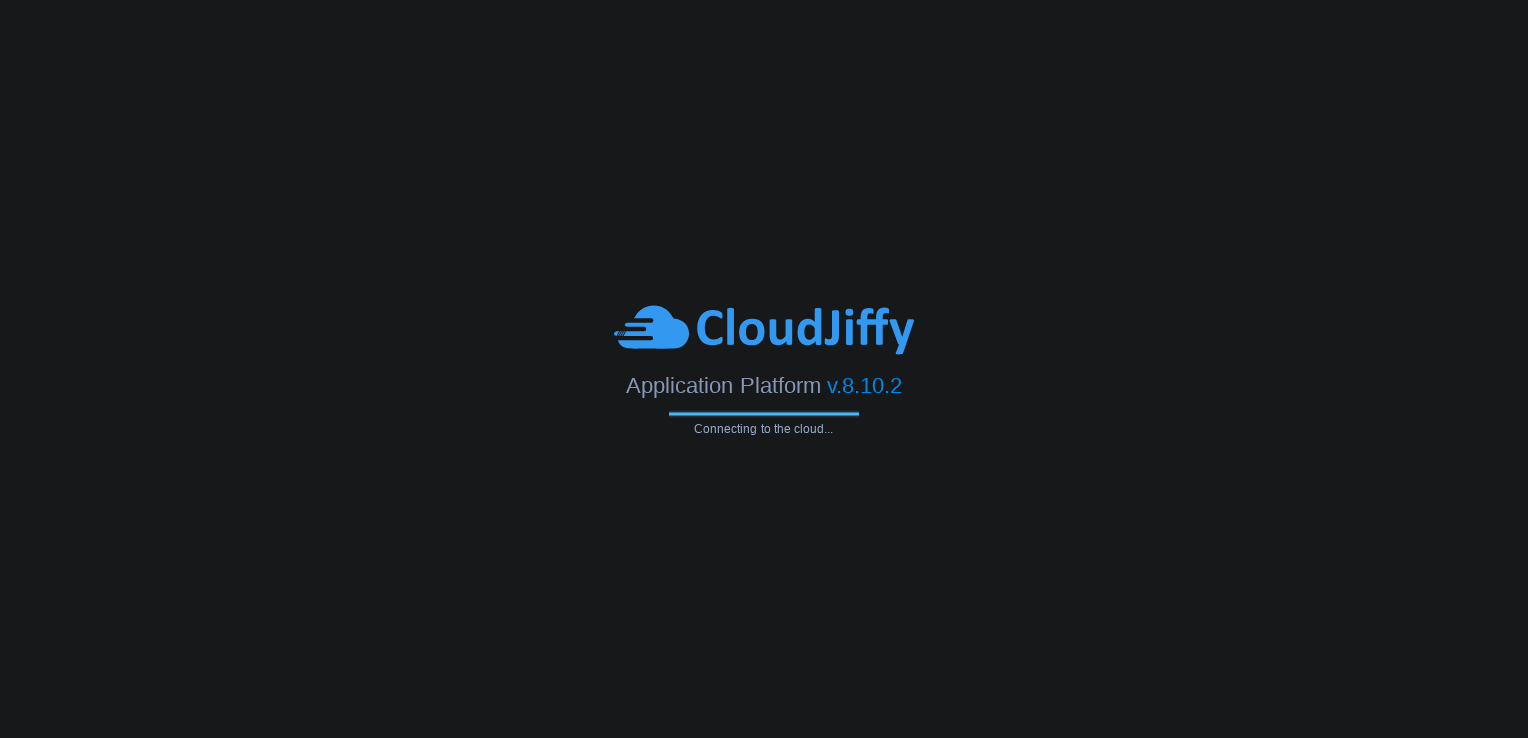 scroll, scrollTop: 0, scrollLeft: 0, axis: both 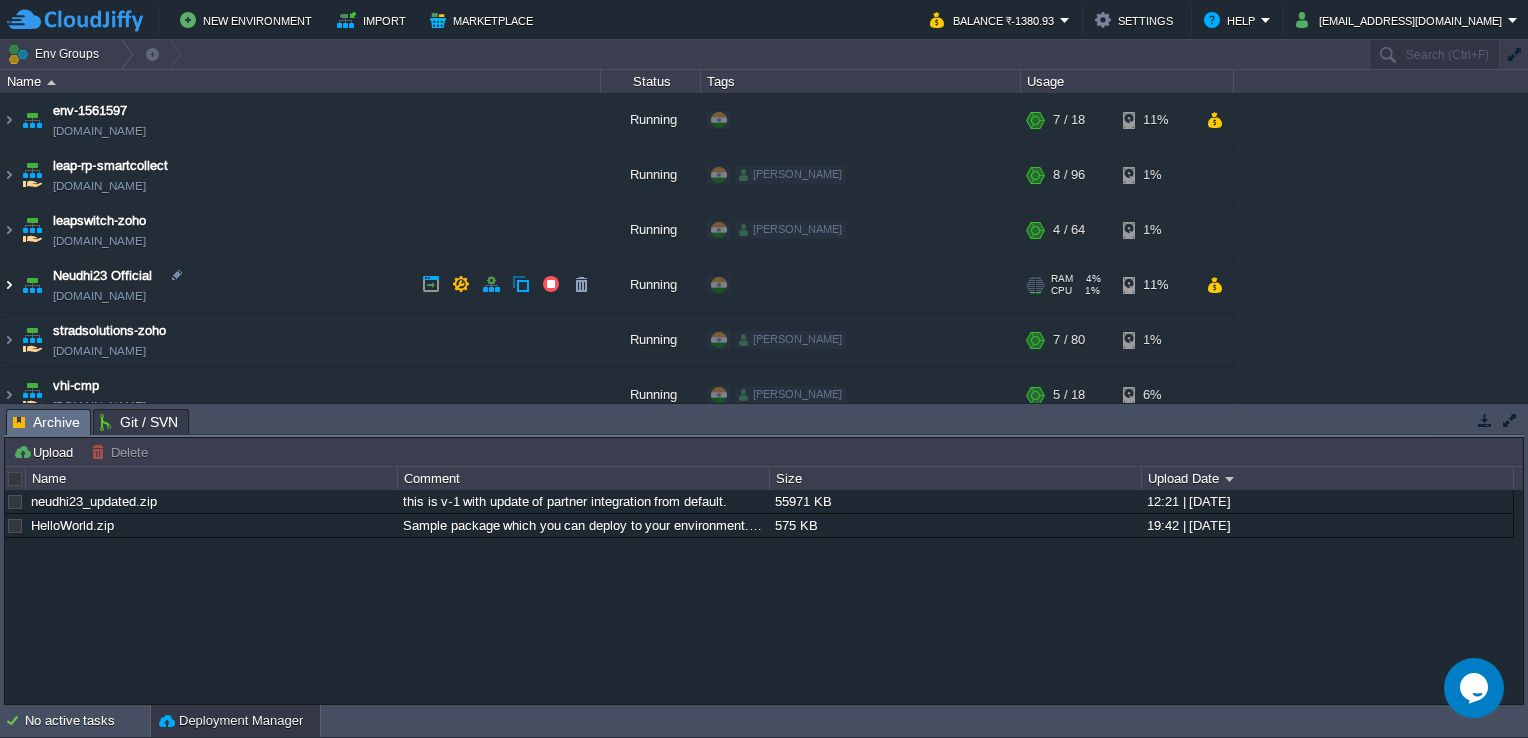 click at bounding box center (9, 285) 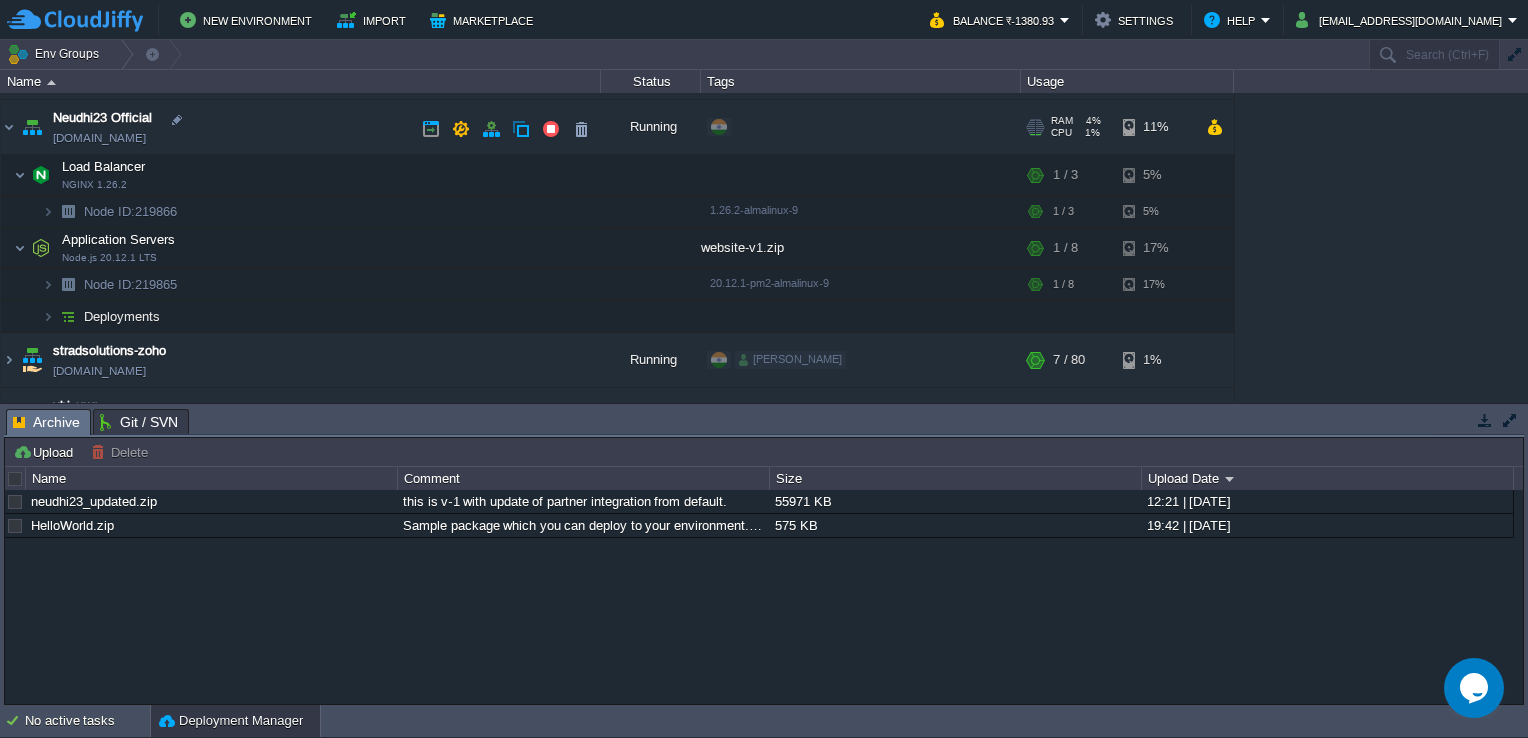 scroll, scrollTop: 200, scrollLeft: 0, axis: vertical 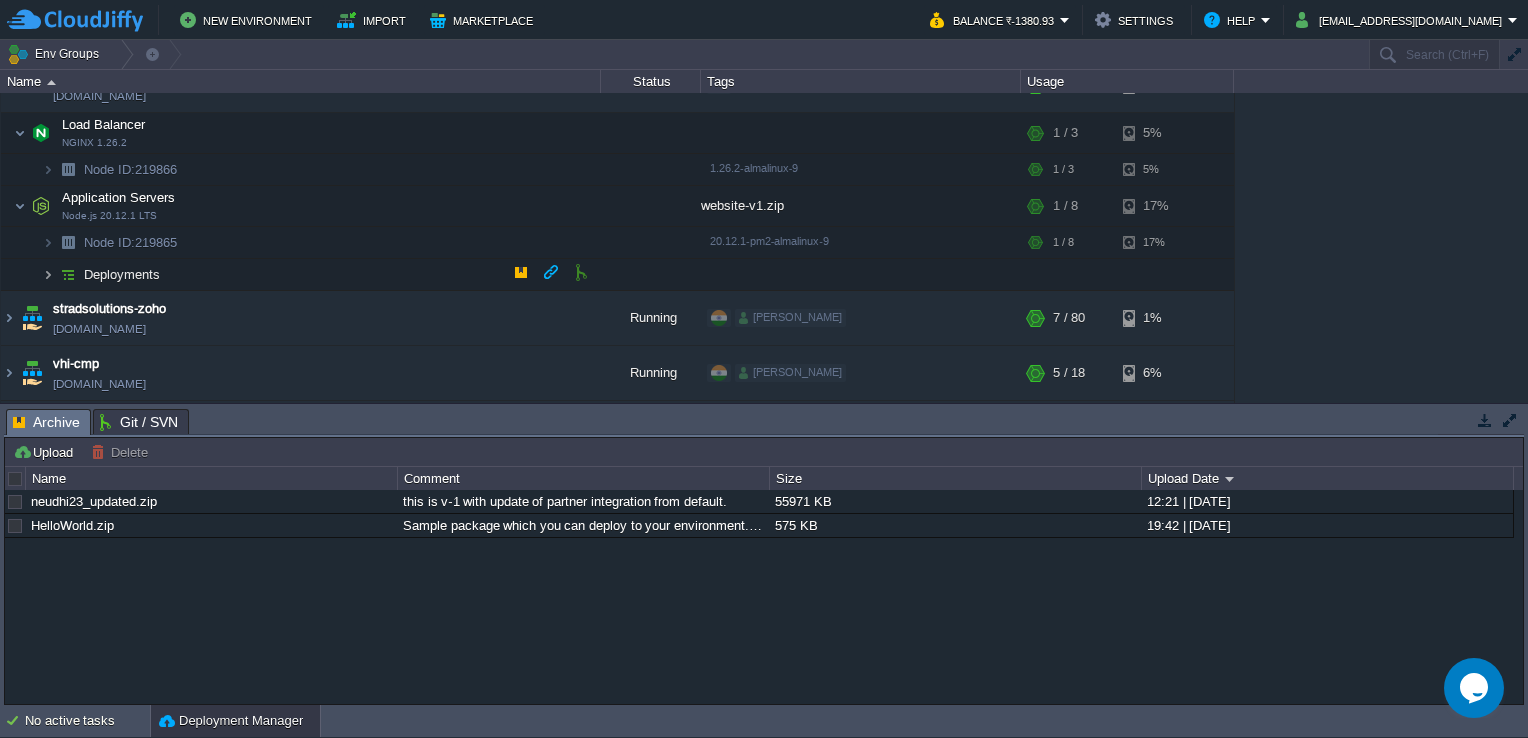 click at bounding box center (48, 274) 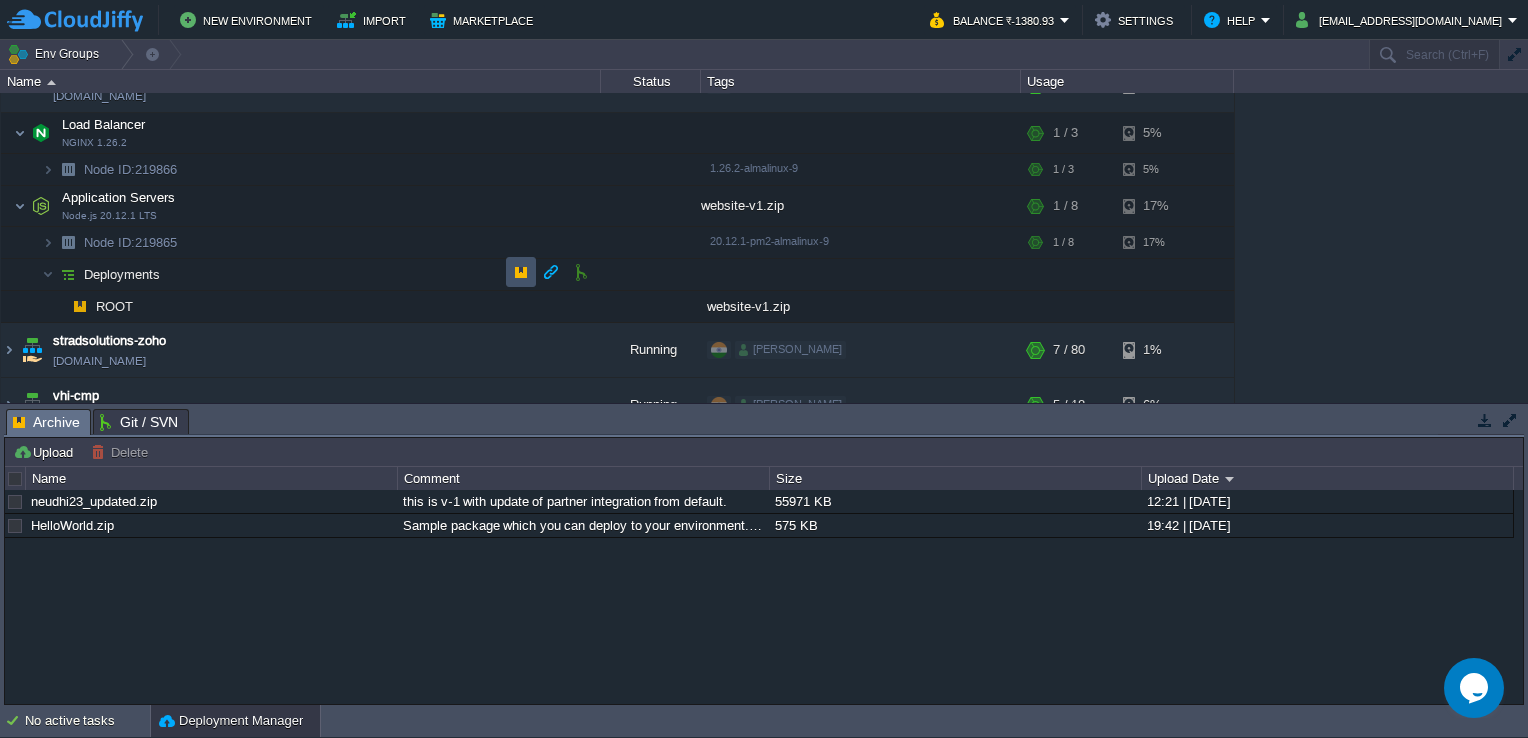 click at bounding box center (521, 272) 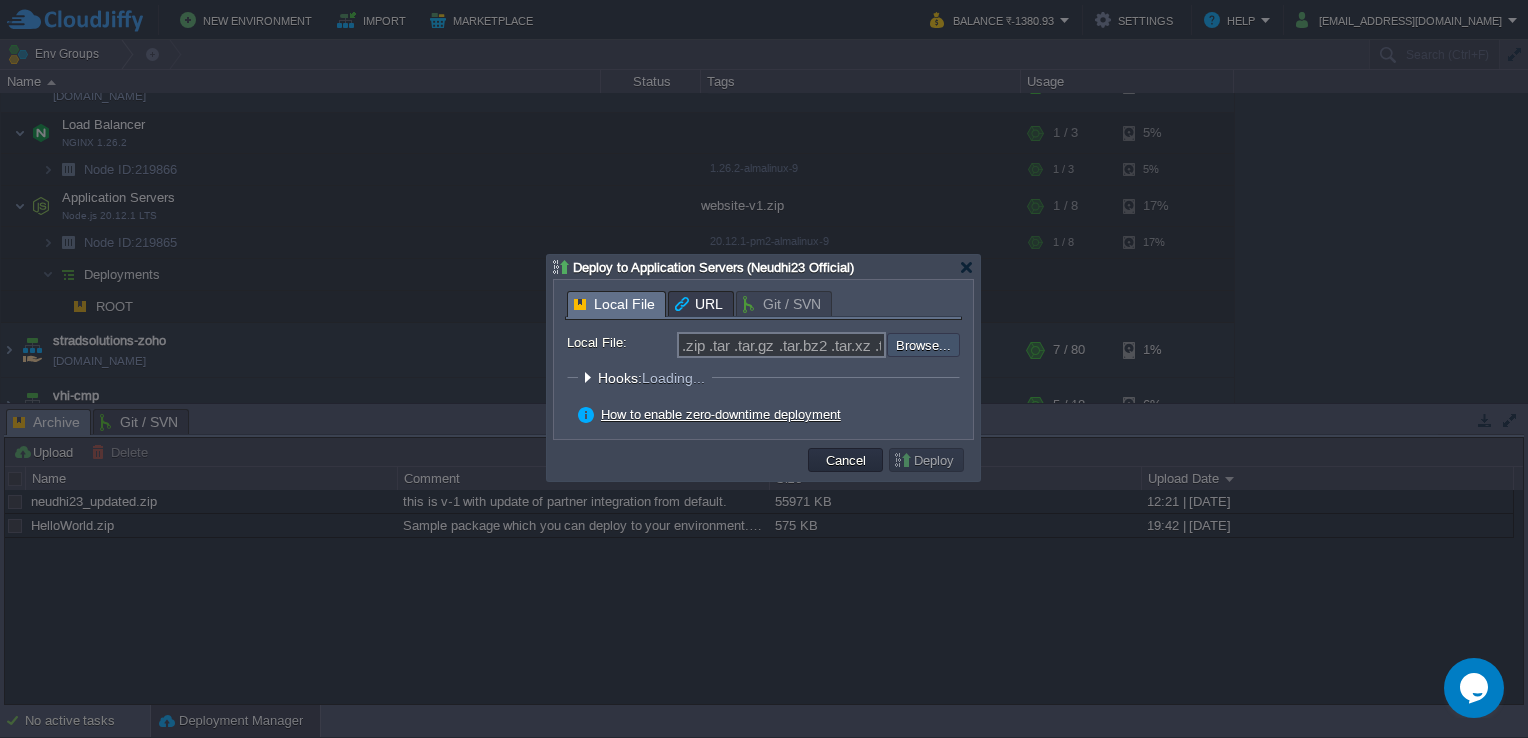 click at bounding box center (833, 345) 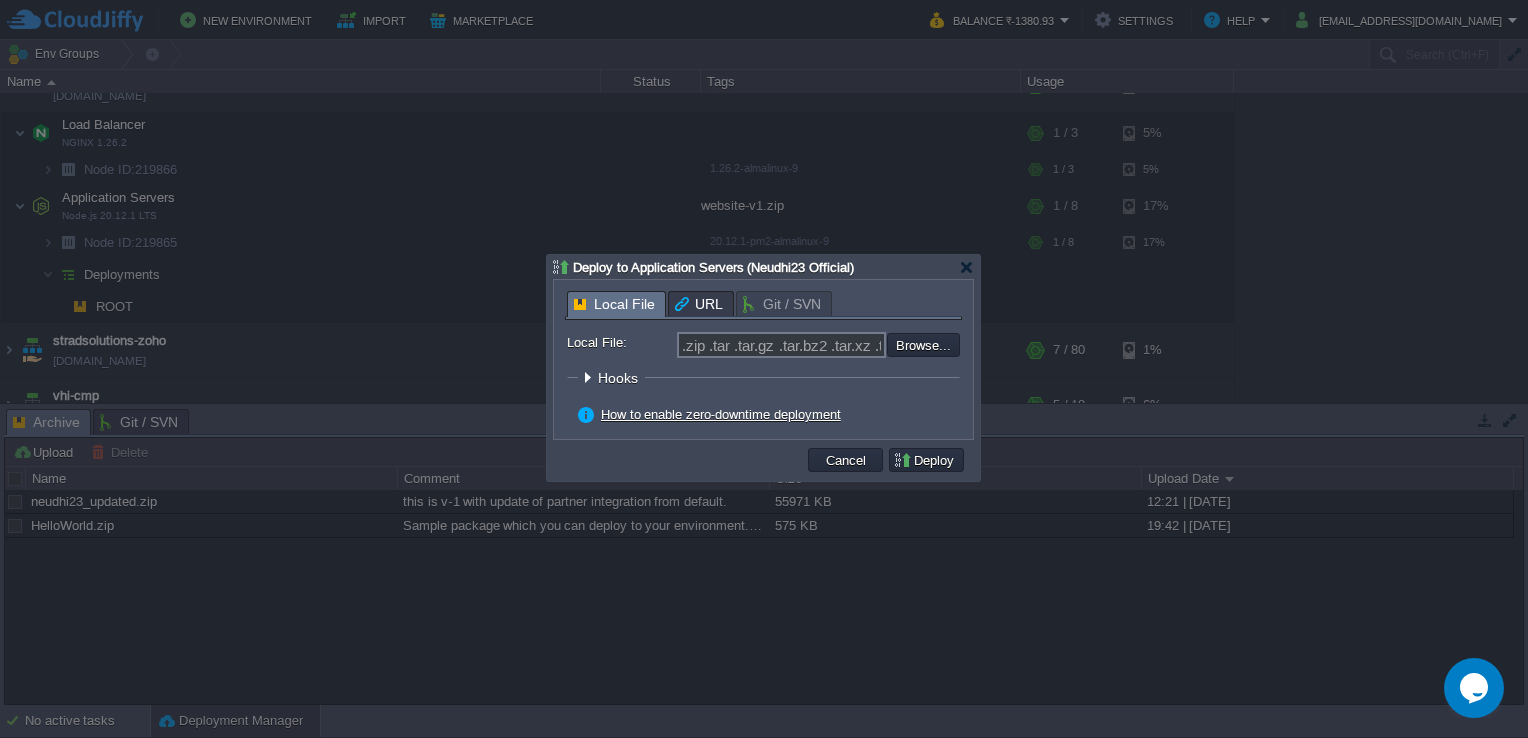 type on "C:\fakepath\next.config.zip" 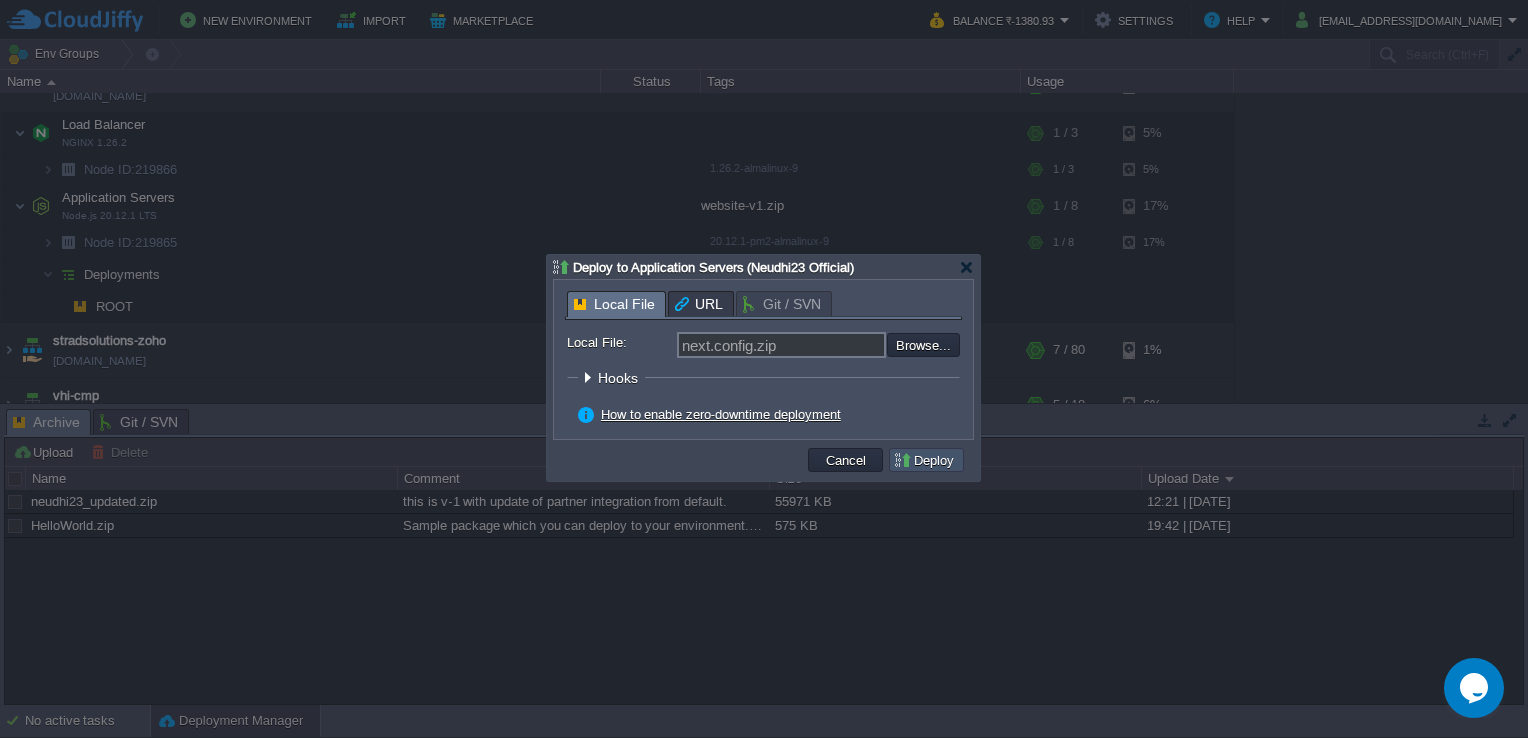 click on "Deploy" at bounding box center (926, 460) 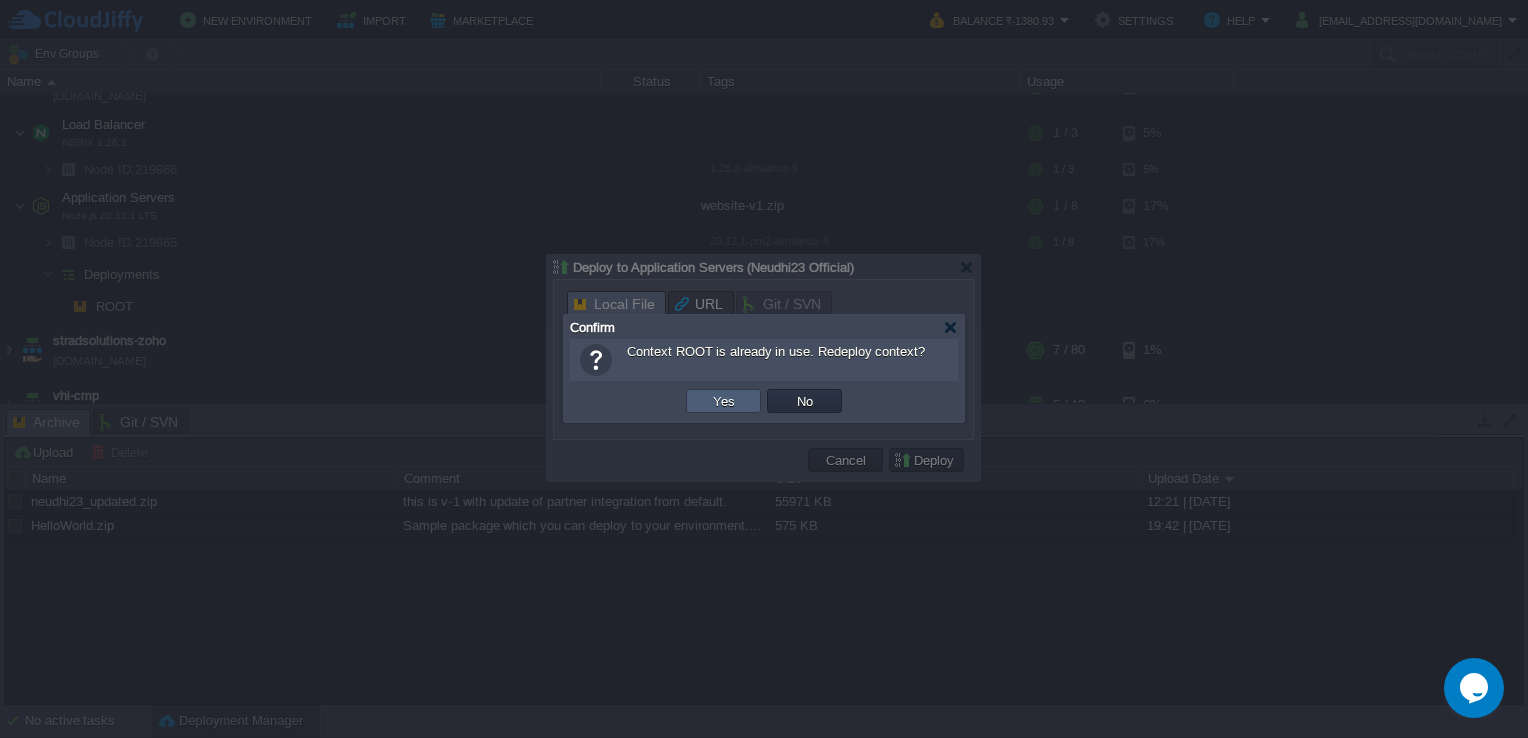 click on "Yes" at bounding box center [723, 401] 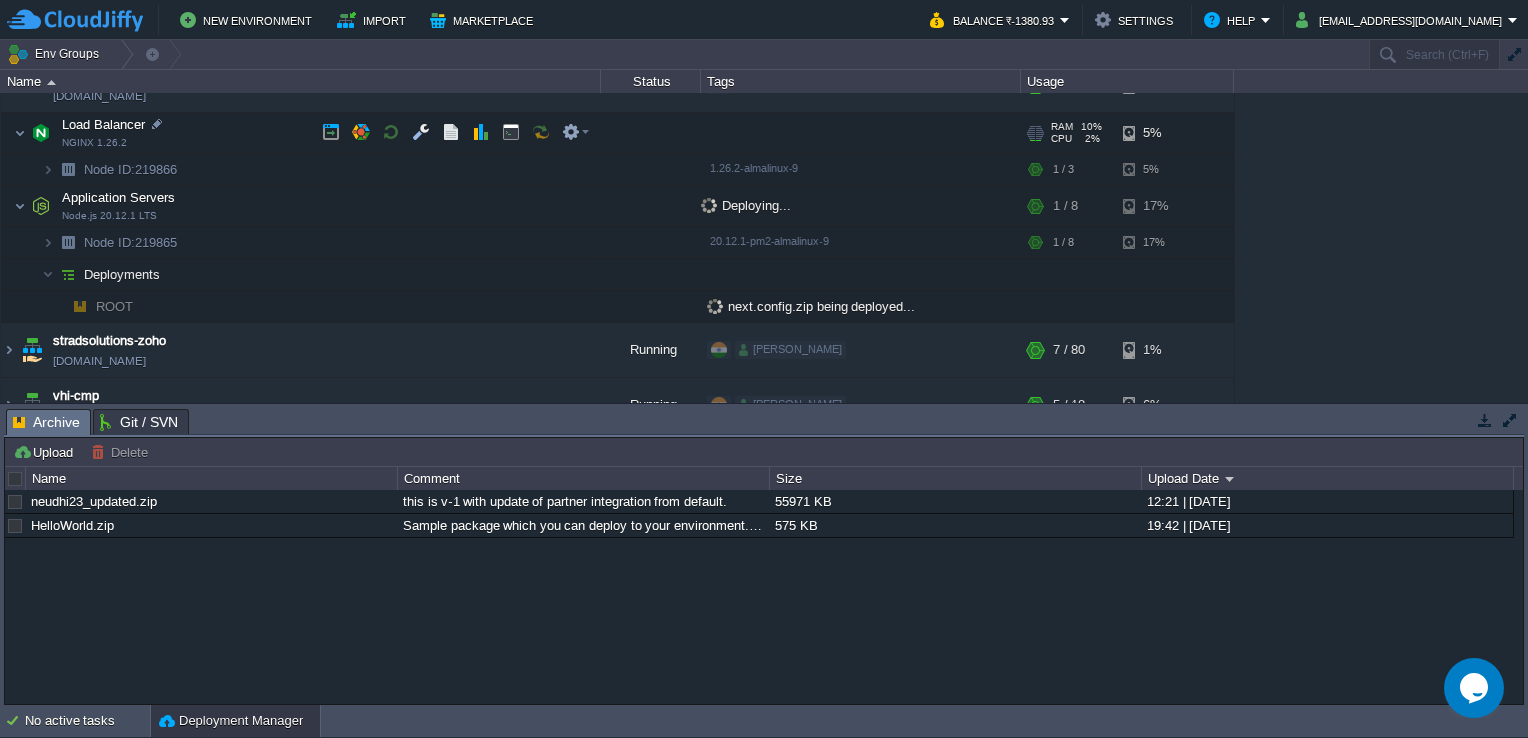 scroll, scrollTop: 0, scrollLeft: 0, axis: both 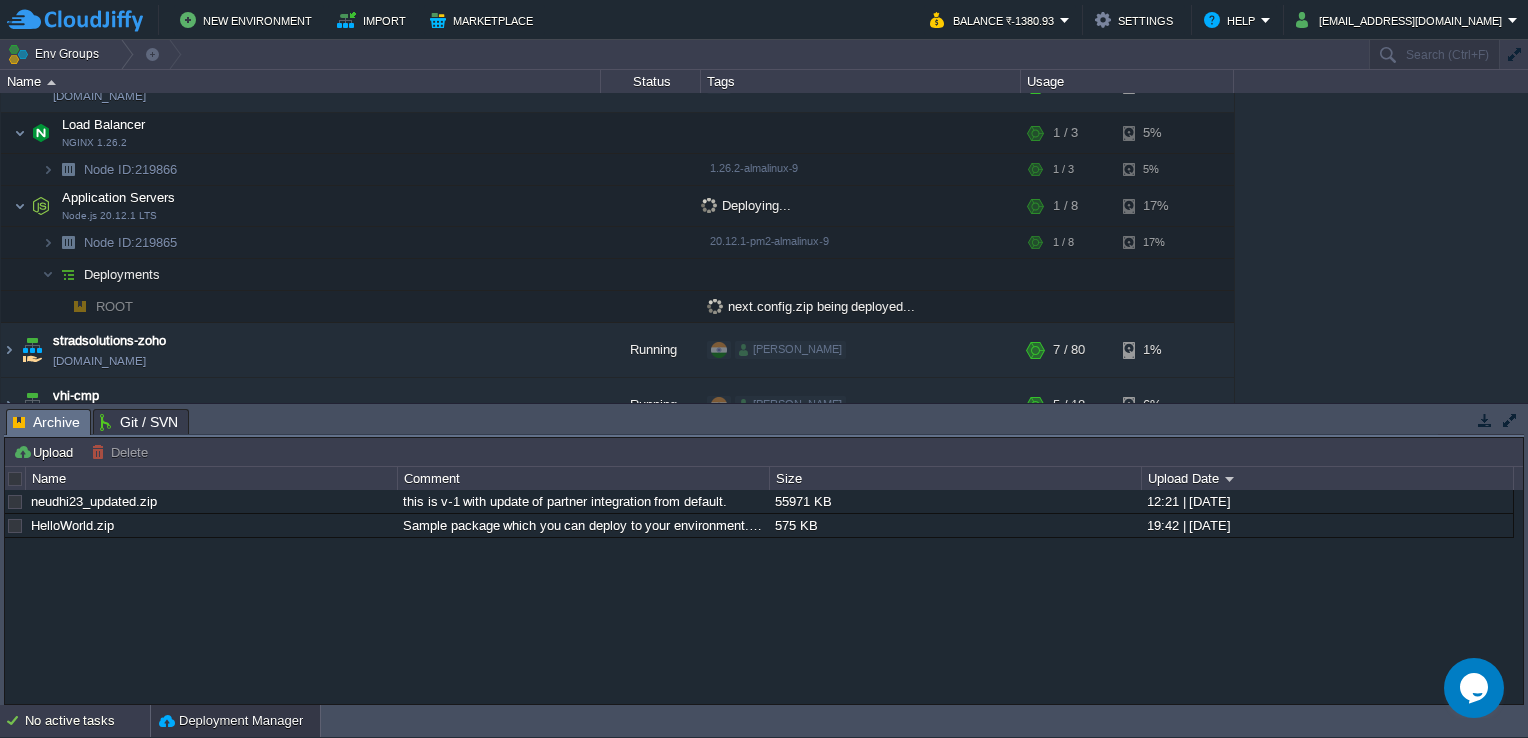 click on "No active tasks" at bounding box center (87, 721) 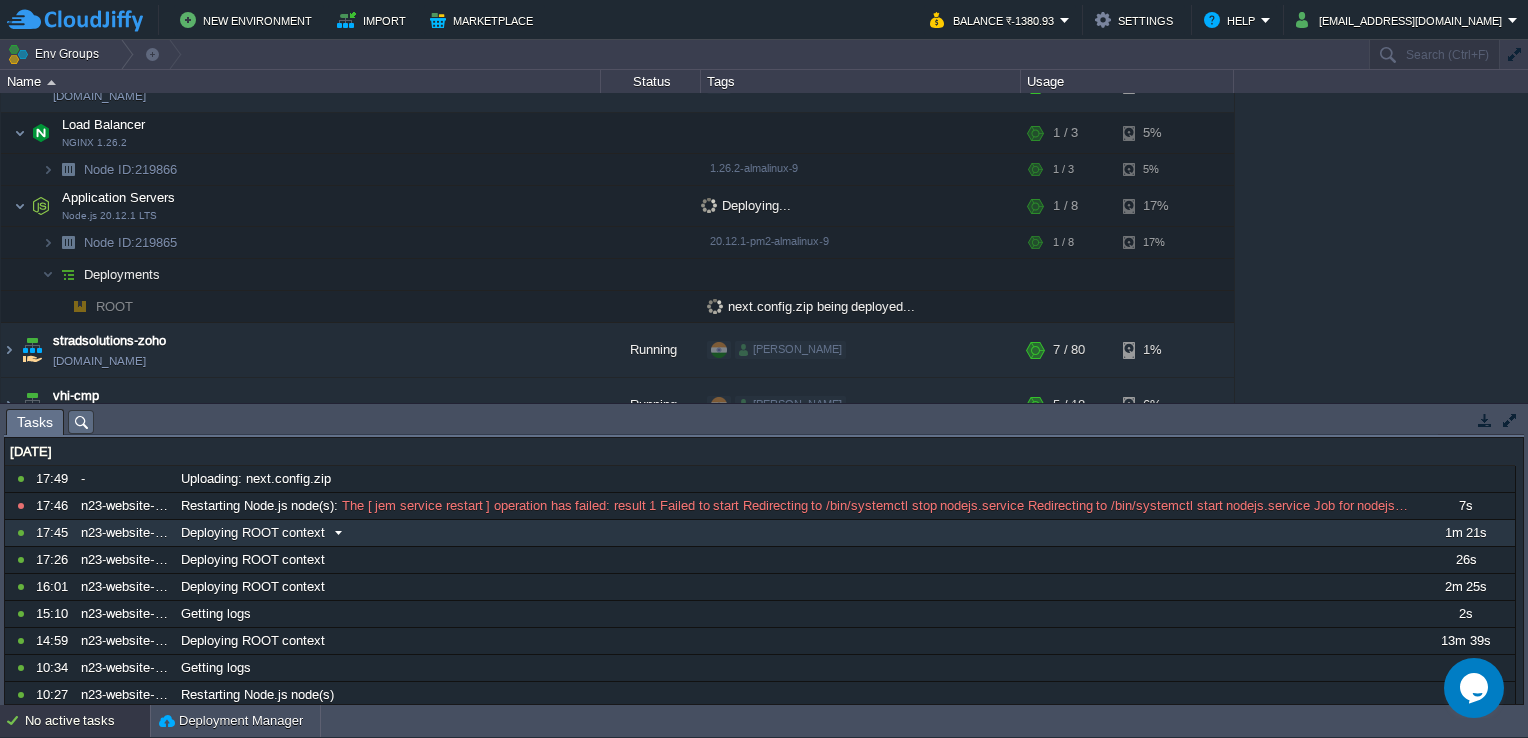 click at bounding box center (338, 533) 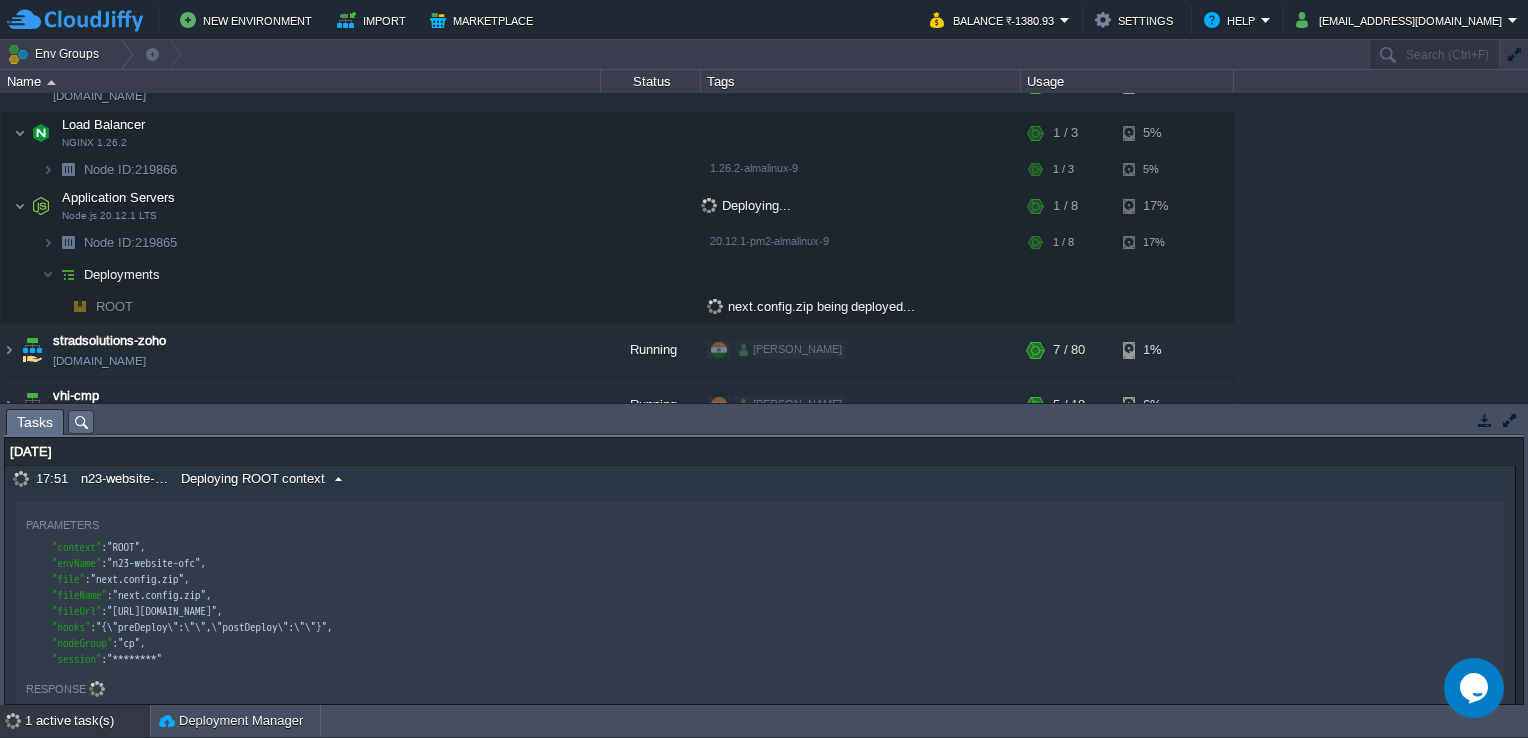 click at bounding box center (338, 479) 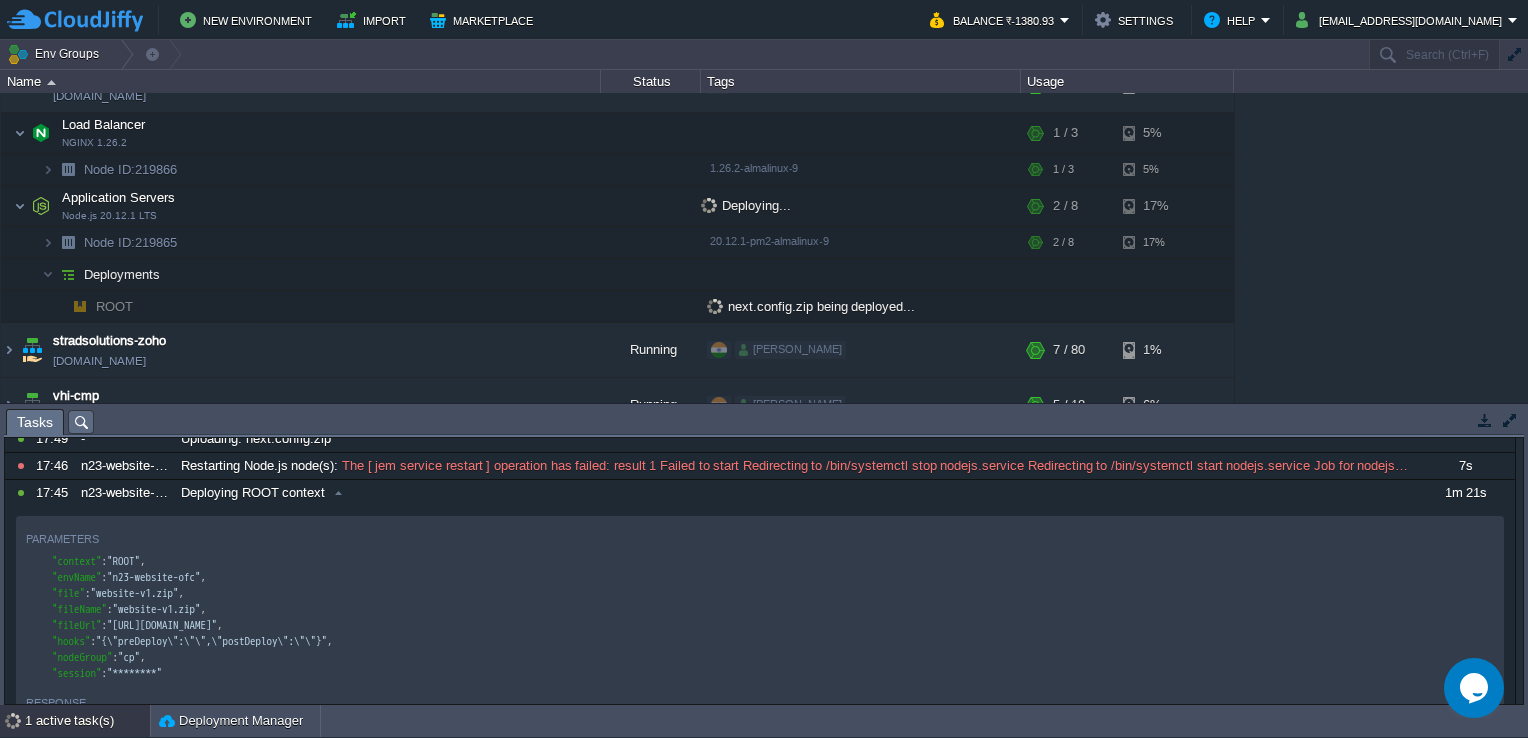 scroll, scrollTop: 300, scrollLeft: 0, axis: vertical 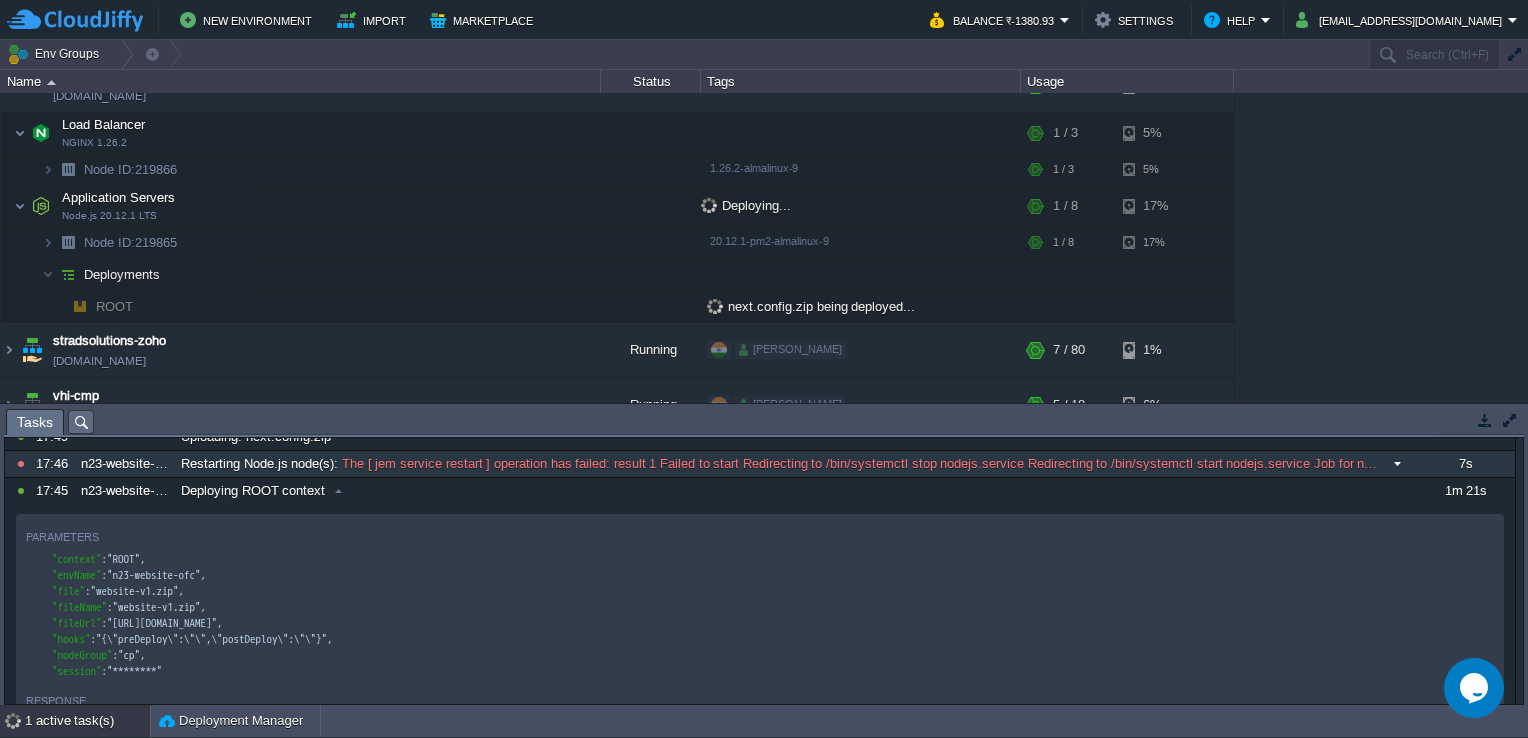 click at bounding box center [1397, 464] 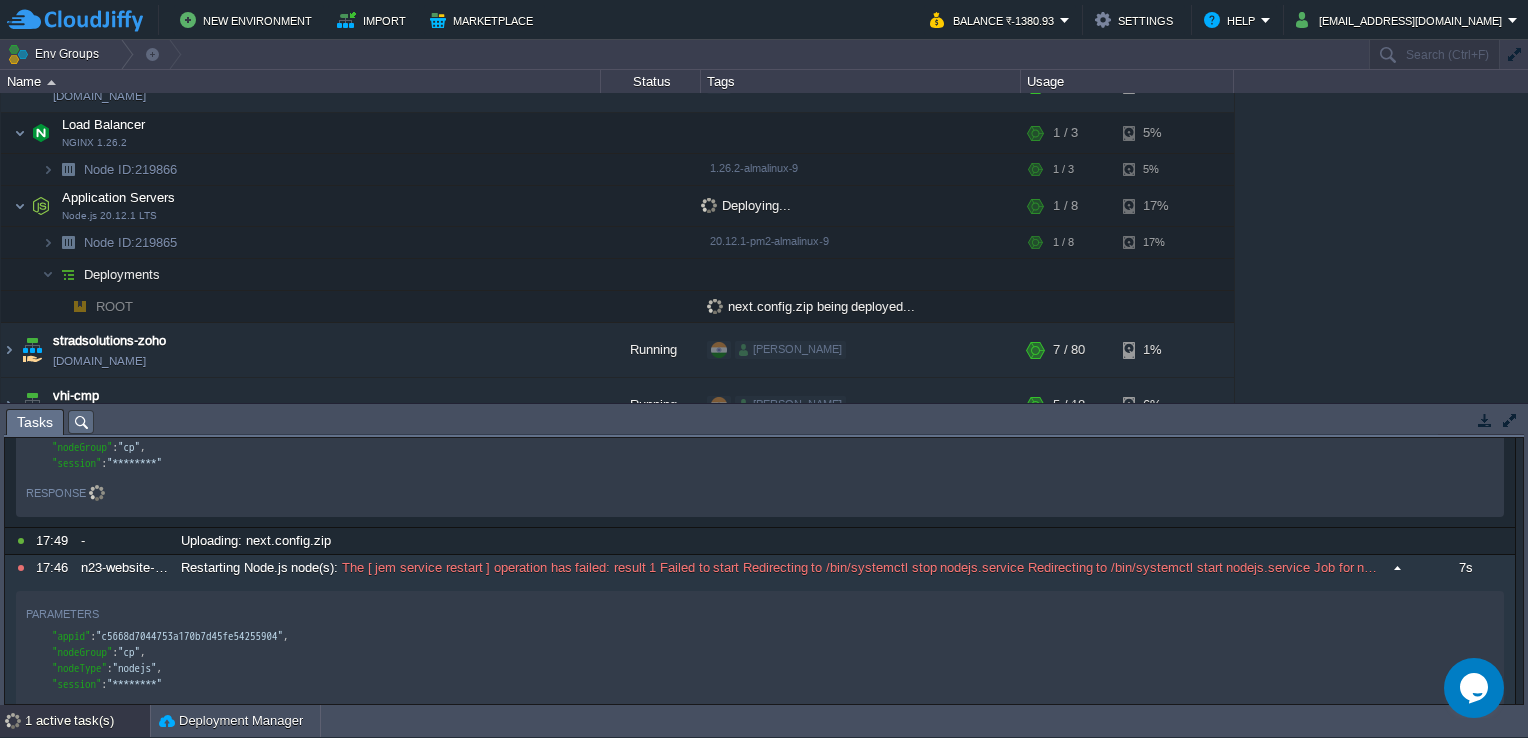 scroll, scrollTop: 200, scrollLeft: 0, axis: vertical 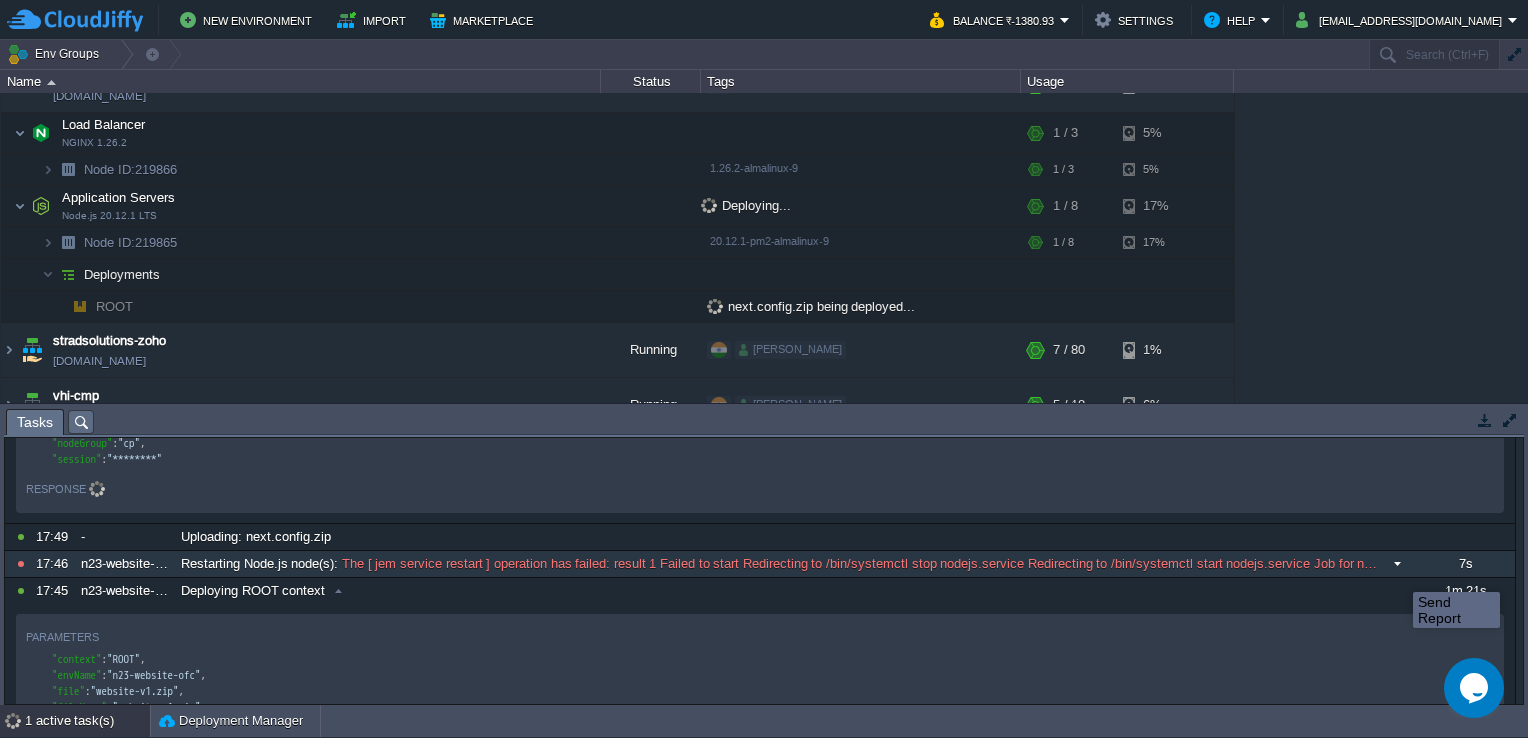 click at bounding box center (0, 0) 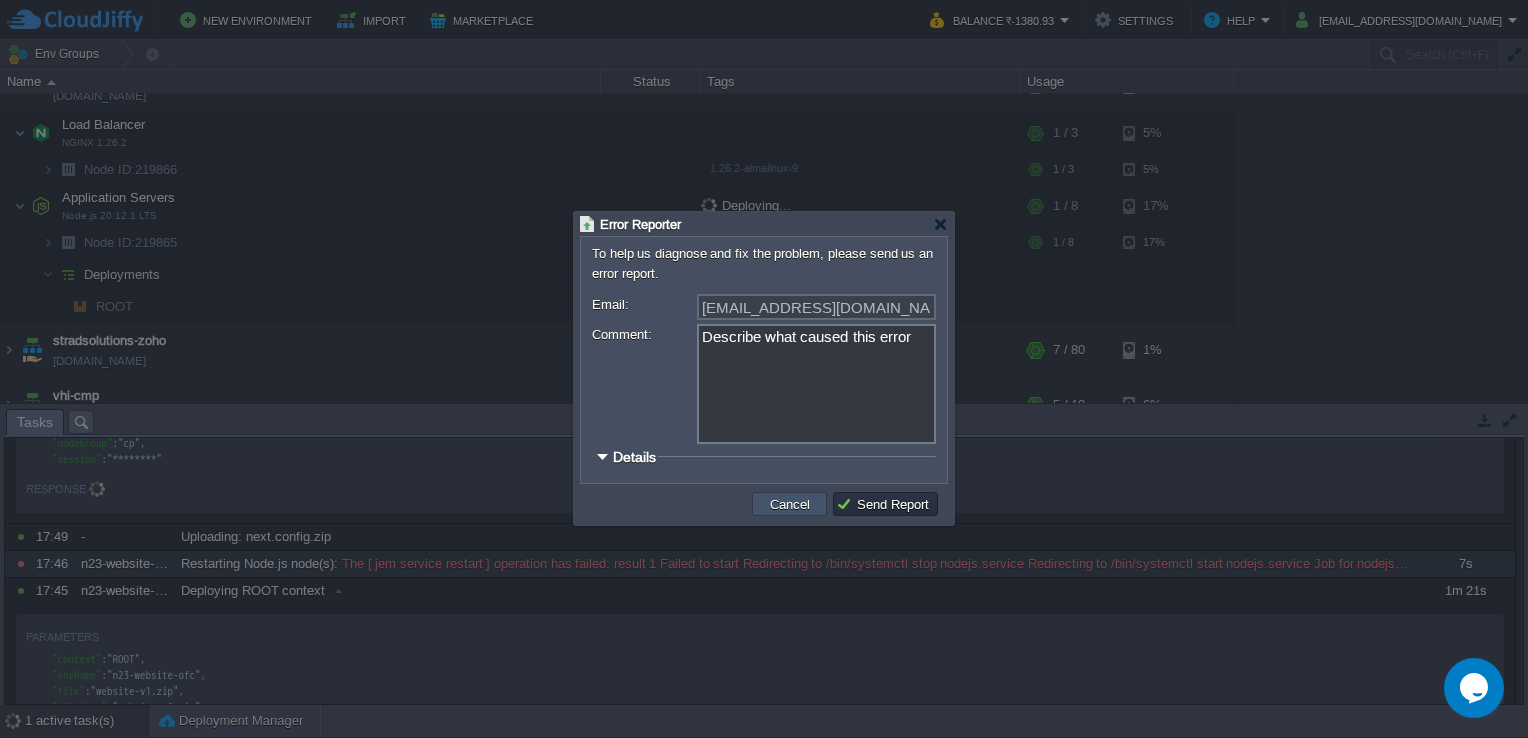 click on "Cancel" at bounding box center (790, 504) 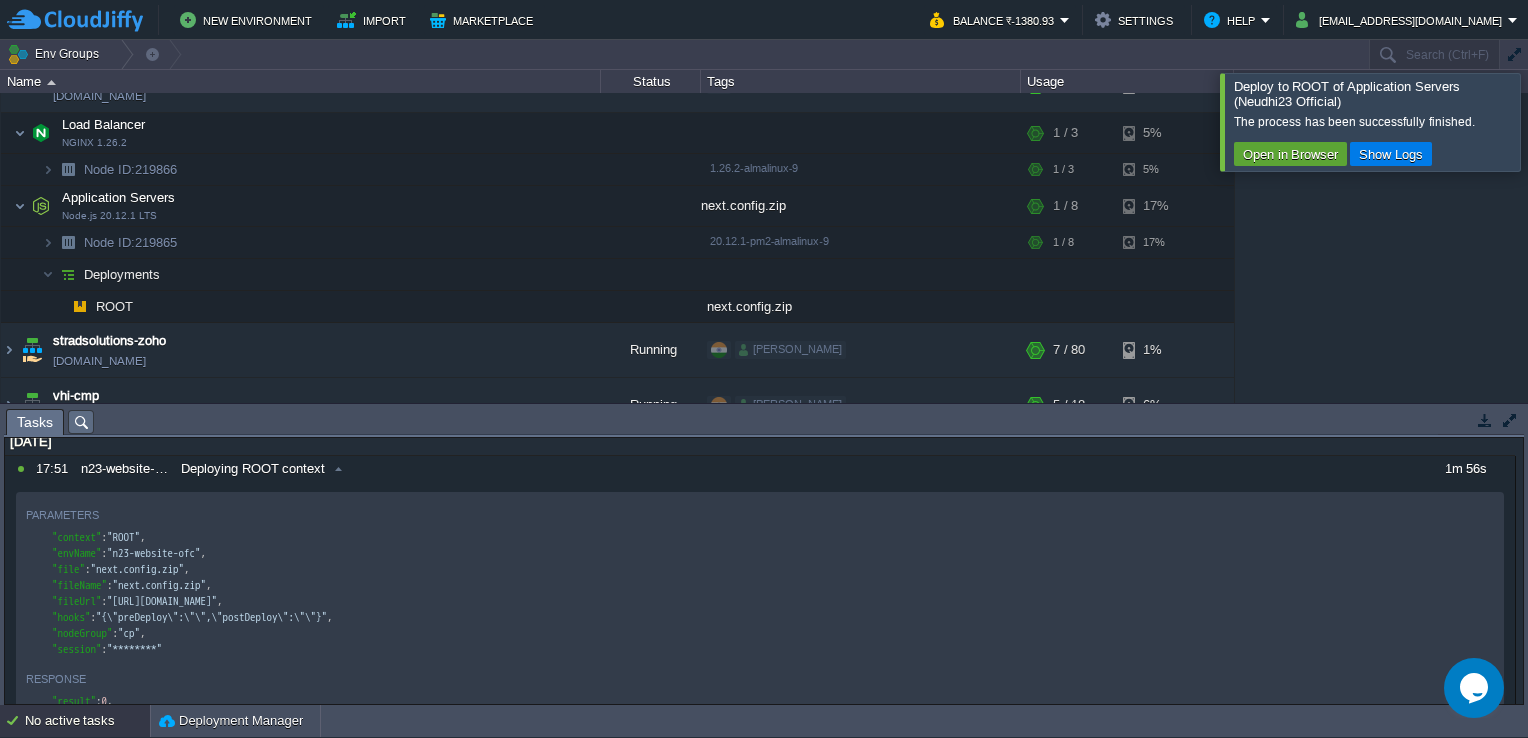 scroll, scrollTop: 0, scrollLeft: 0, axis: both 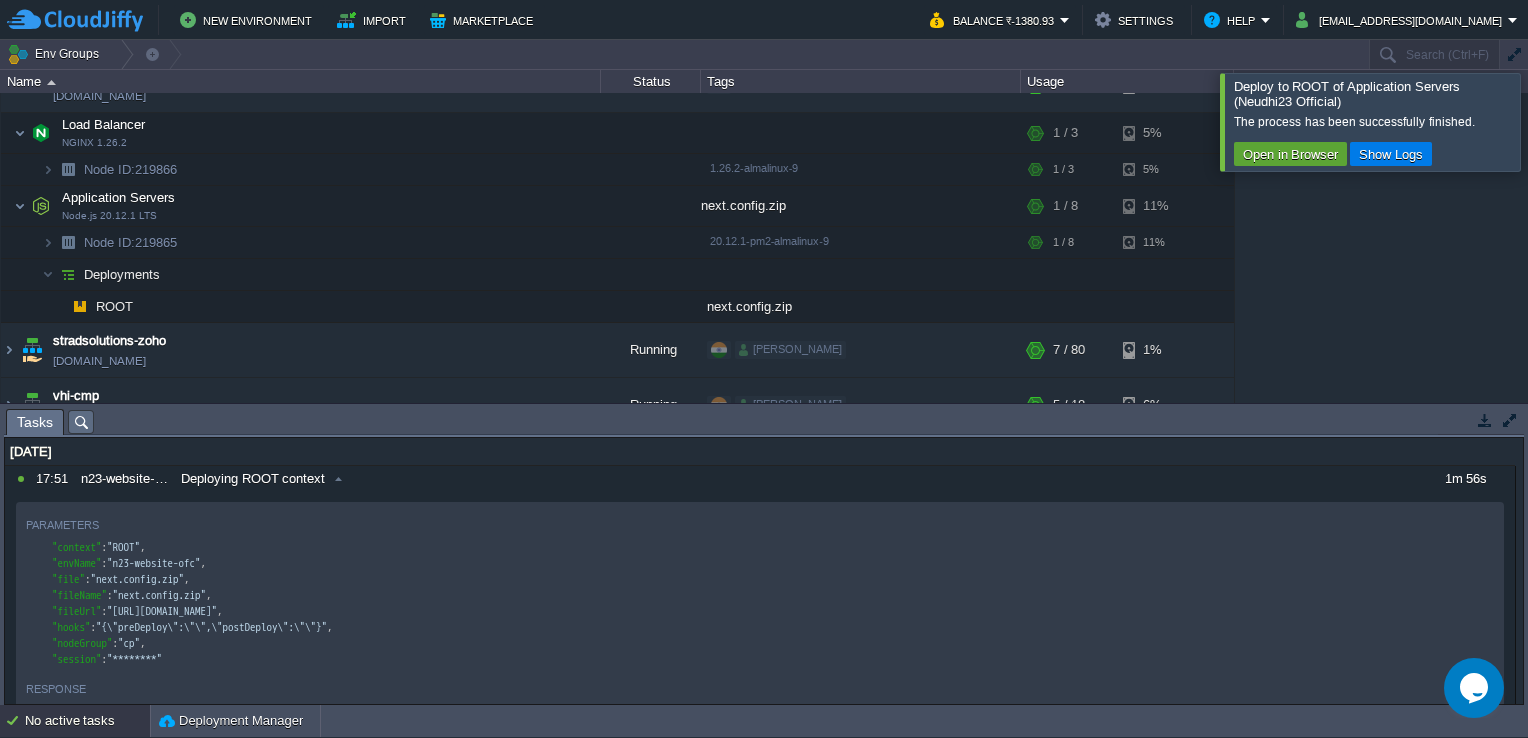 click at bounding box center [1552, 121] 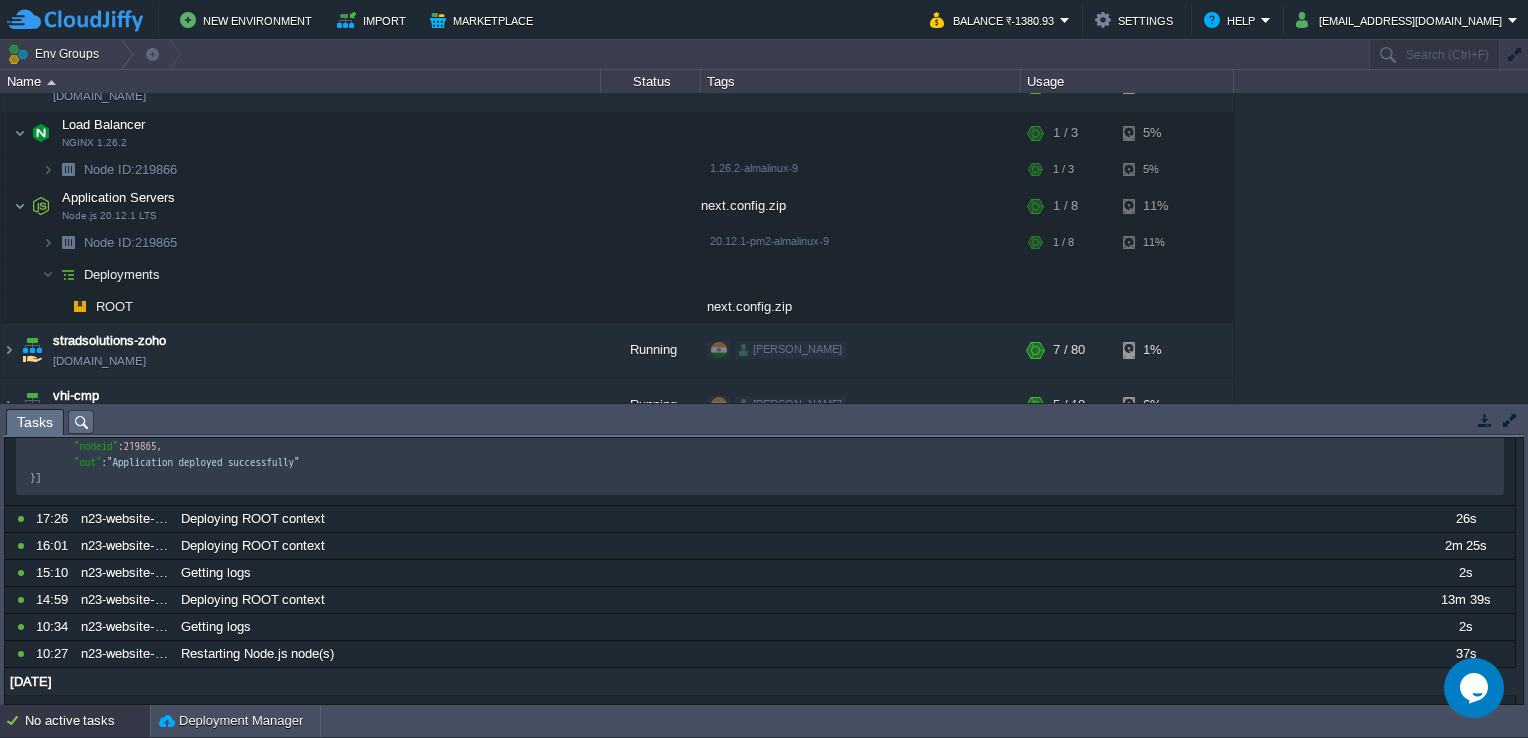 scroll, scrollTop: 724, scrollLeft: 0, axis: vertical 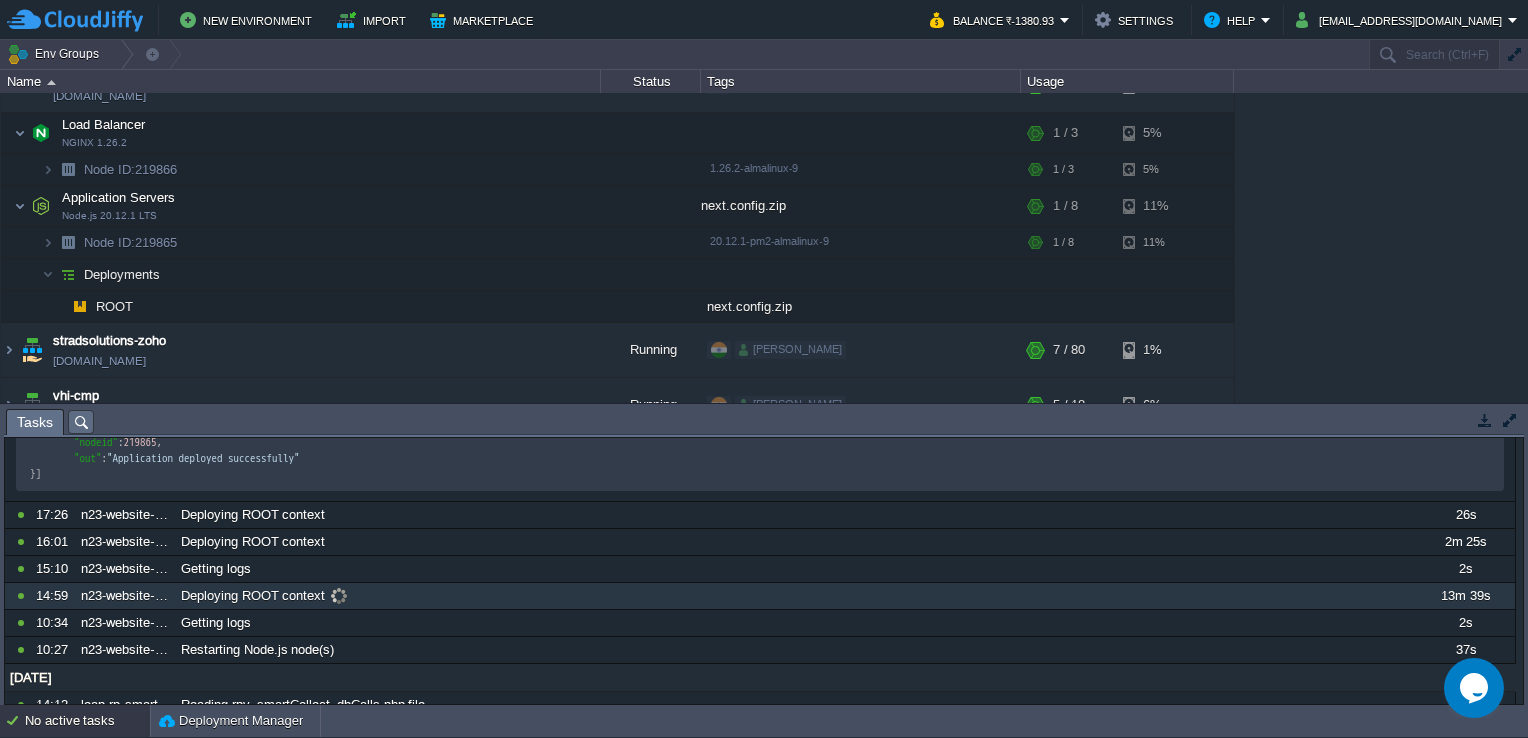 click at bounding box center [338, 596] 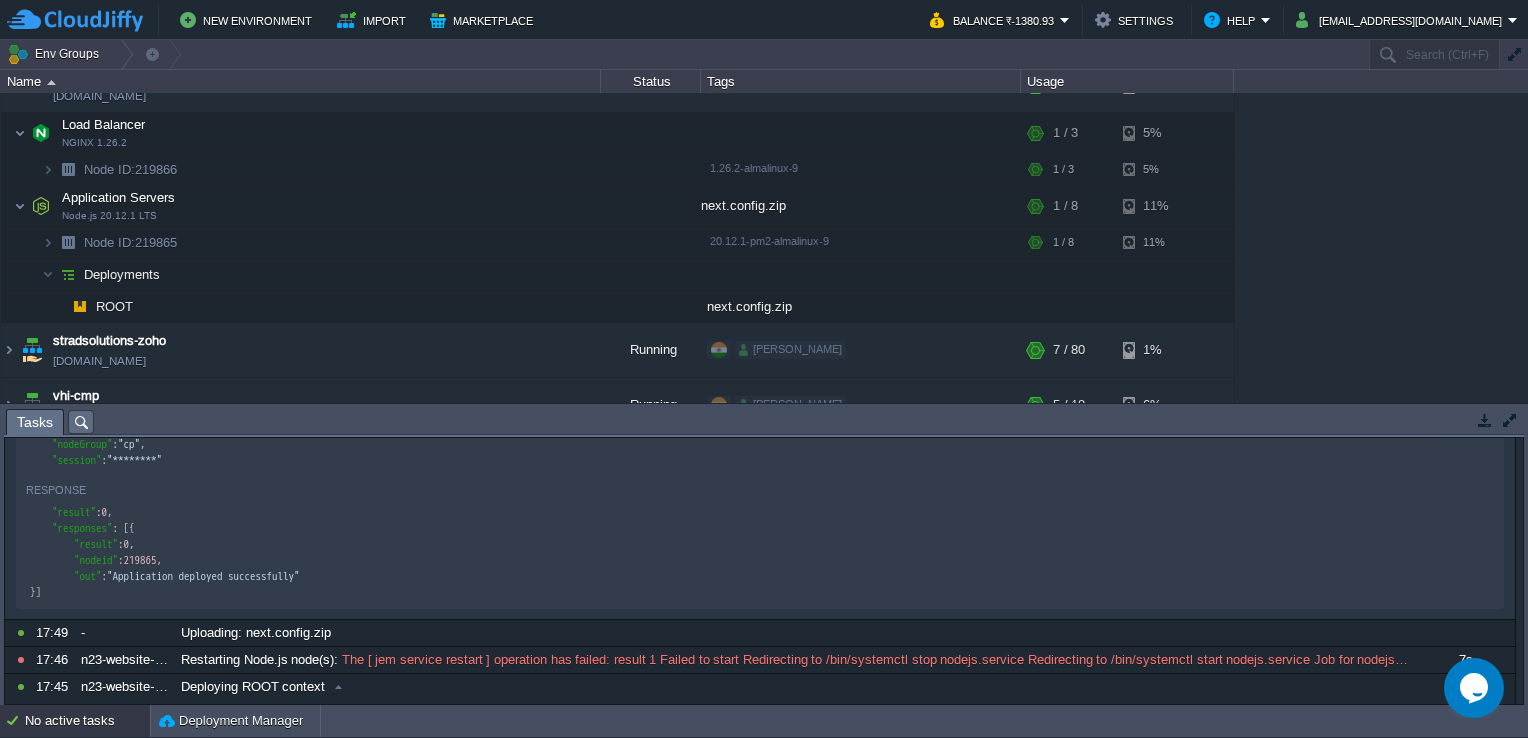scroll, scrollTop: 200, scrollLeft: 0, axis: vertical 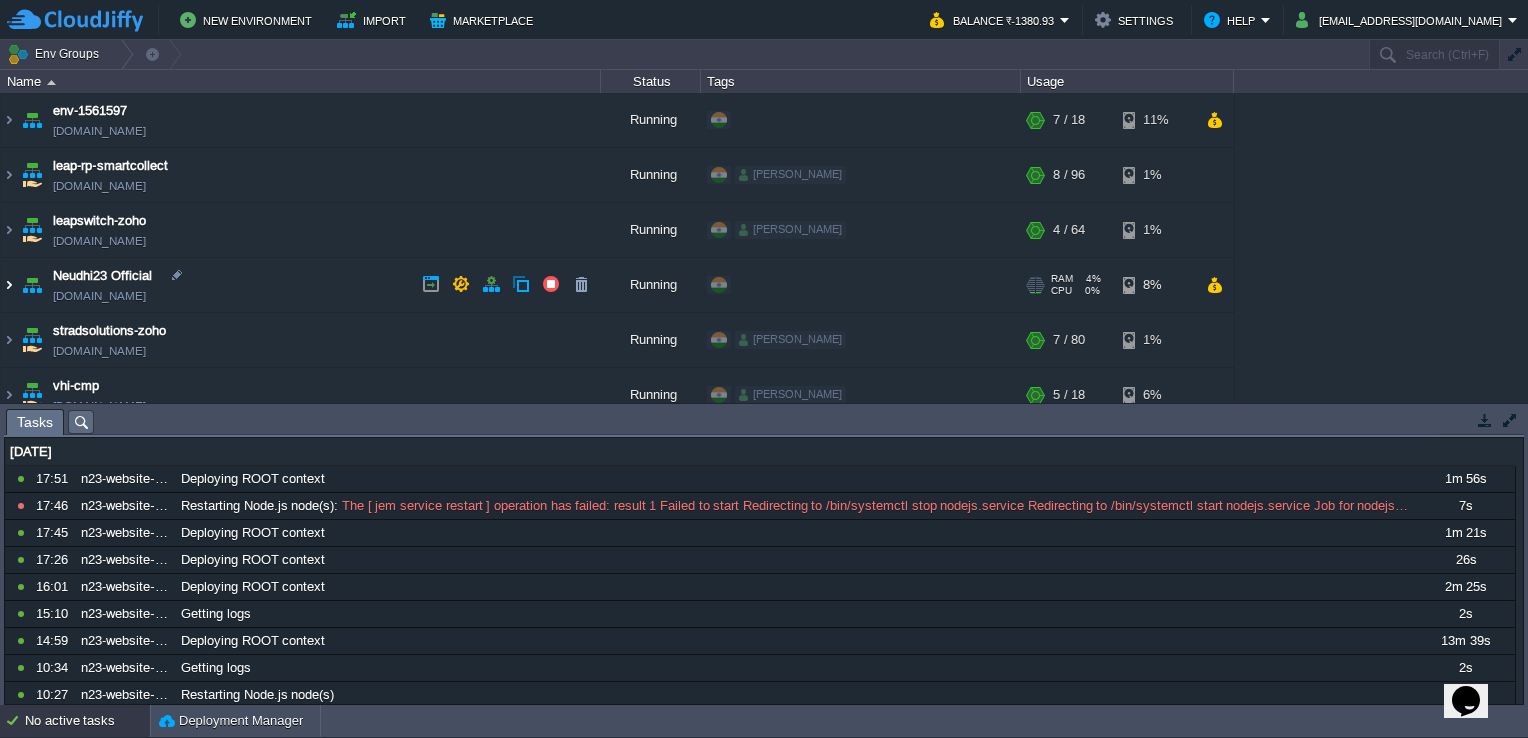 click at bounding box center [9, 285] 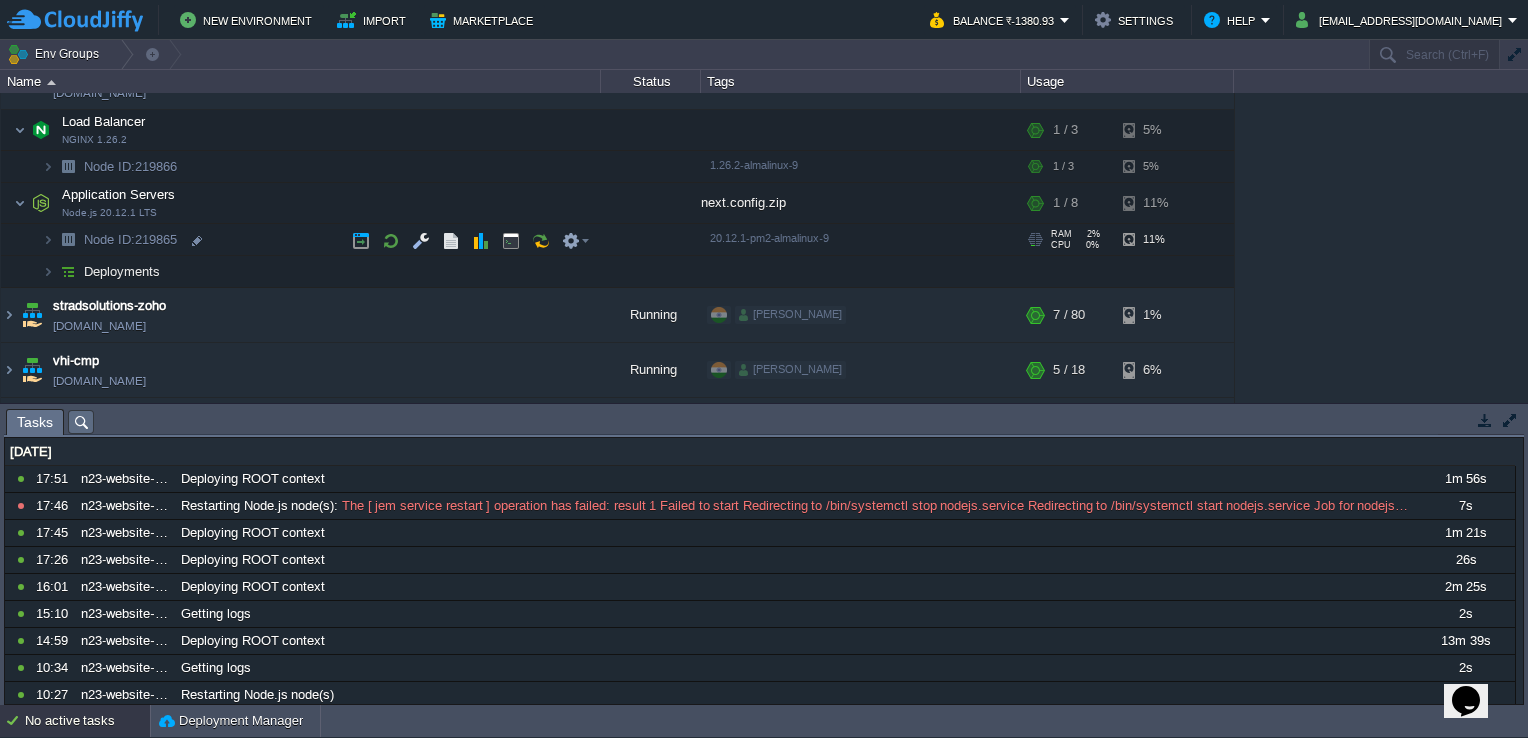 scroll, scrollTop: 100, scrollLeft: 0, axis: vertical 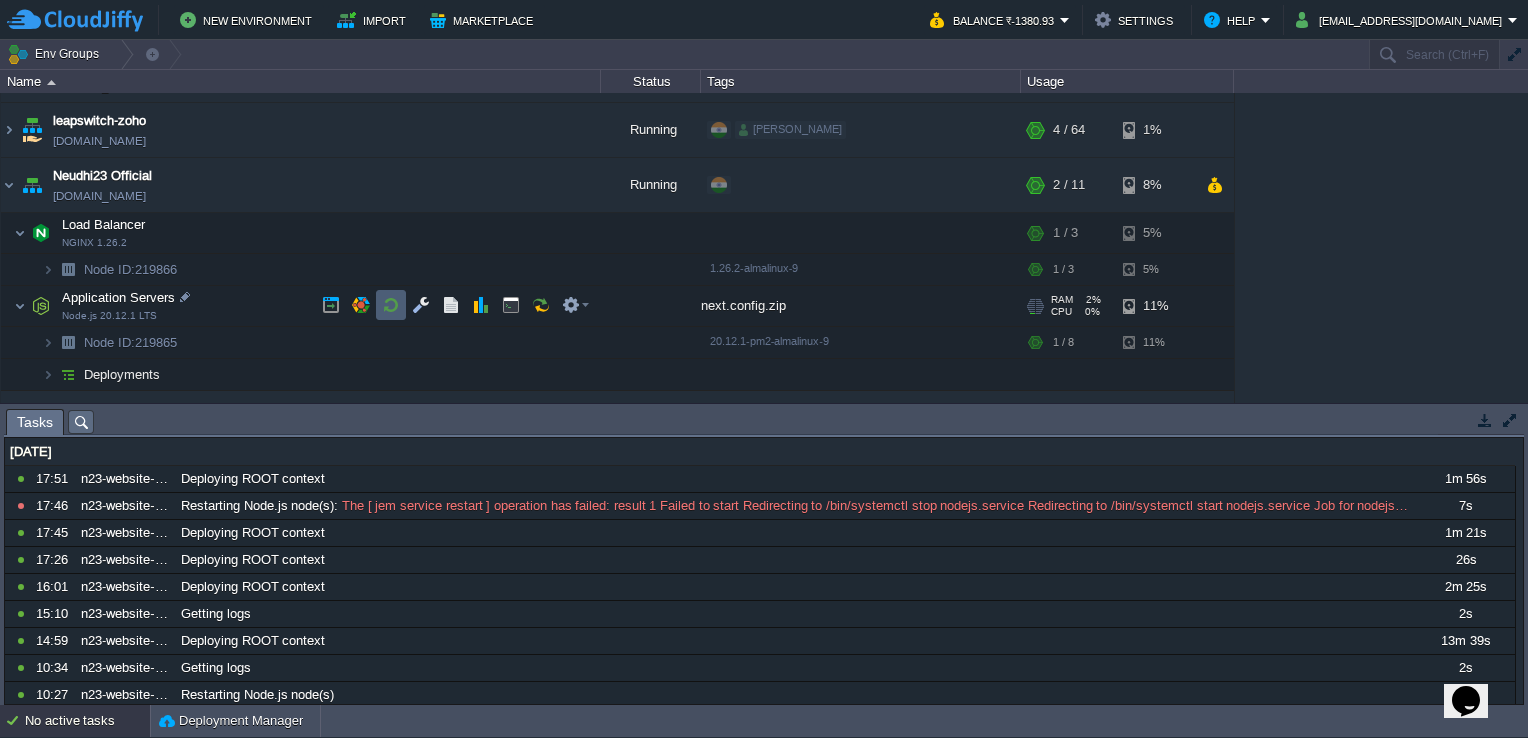 click at bounding box center (391, 305) 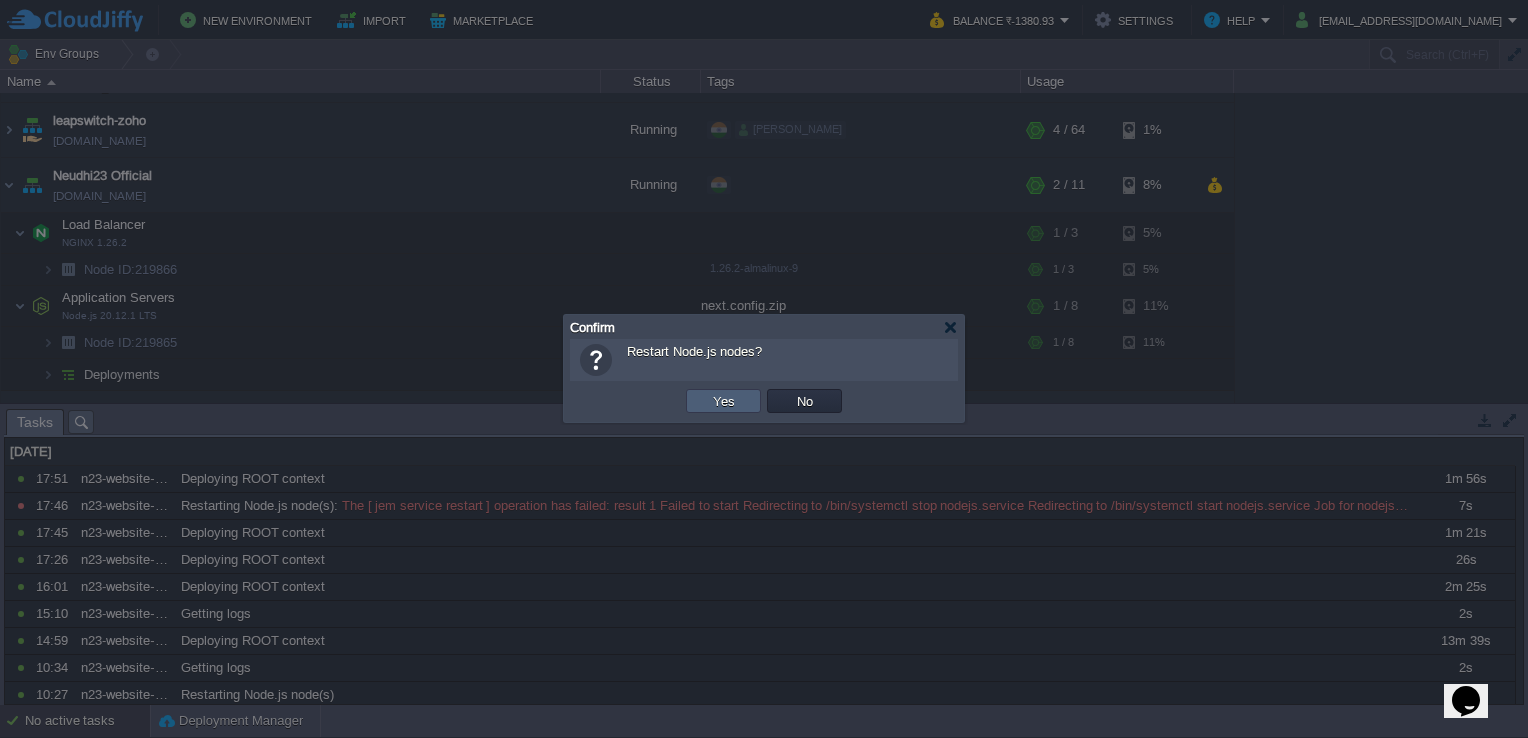 click on "Yes" at bounding box center (723, 401) 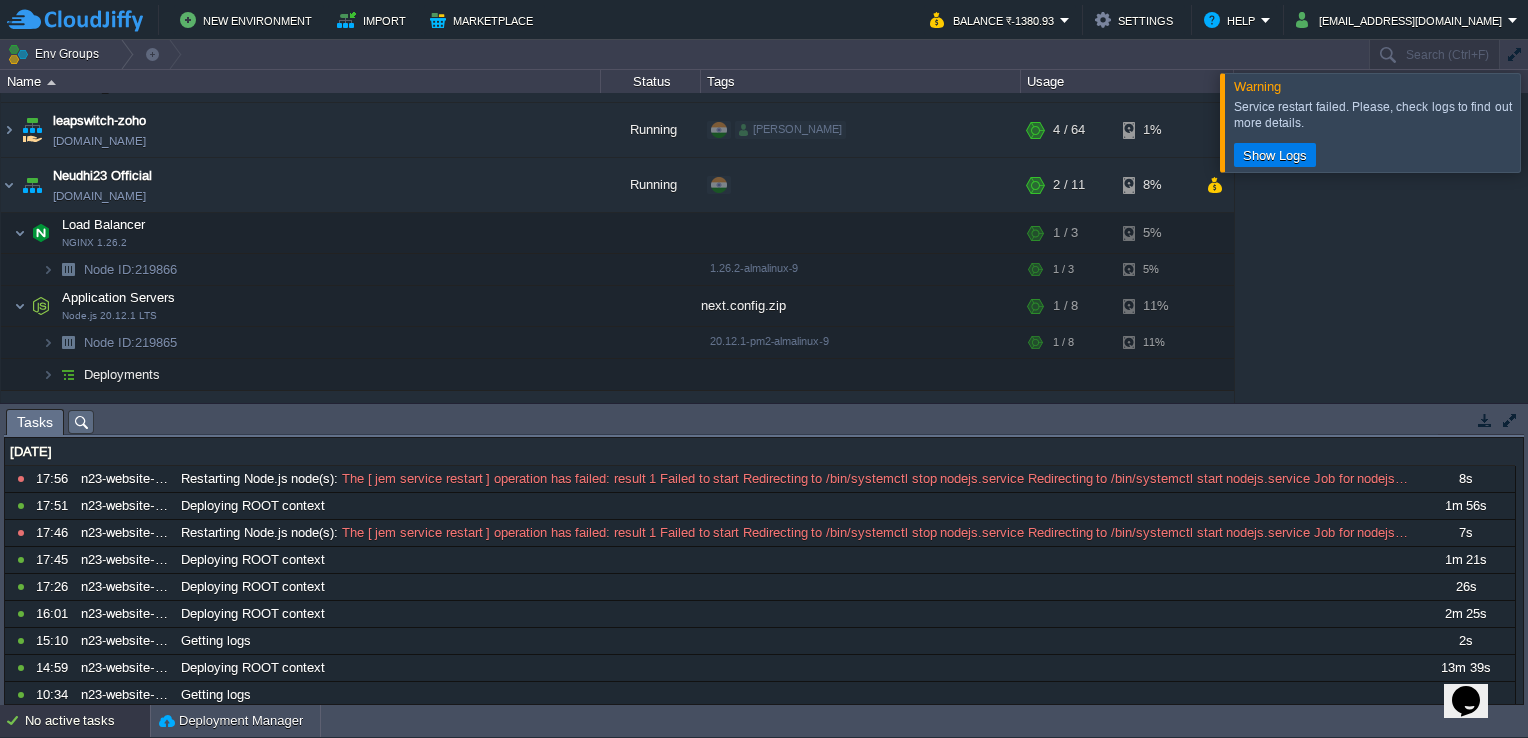 click at bounding box center [1552, 122] 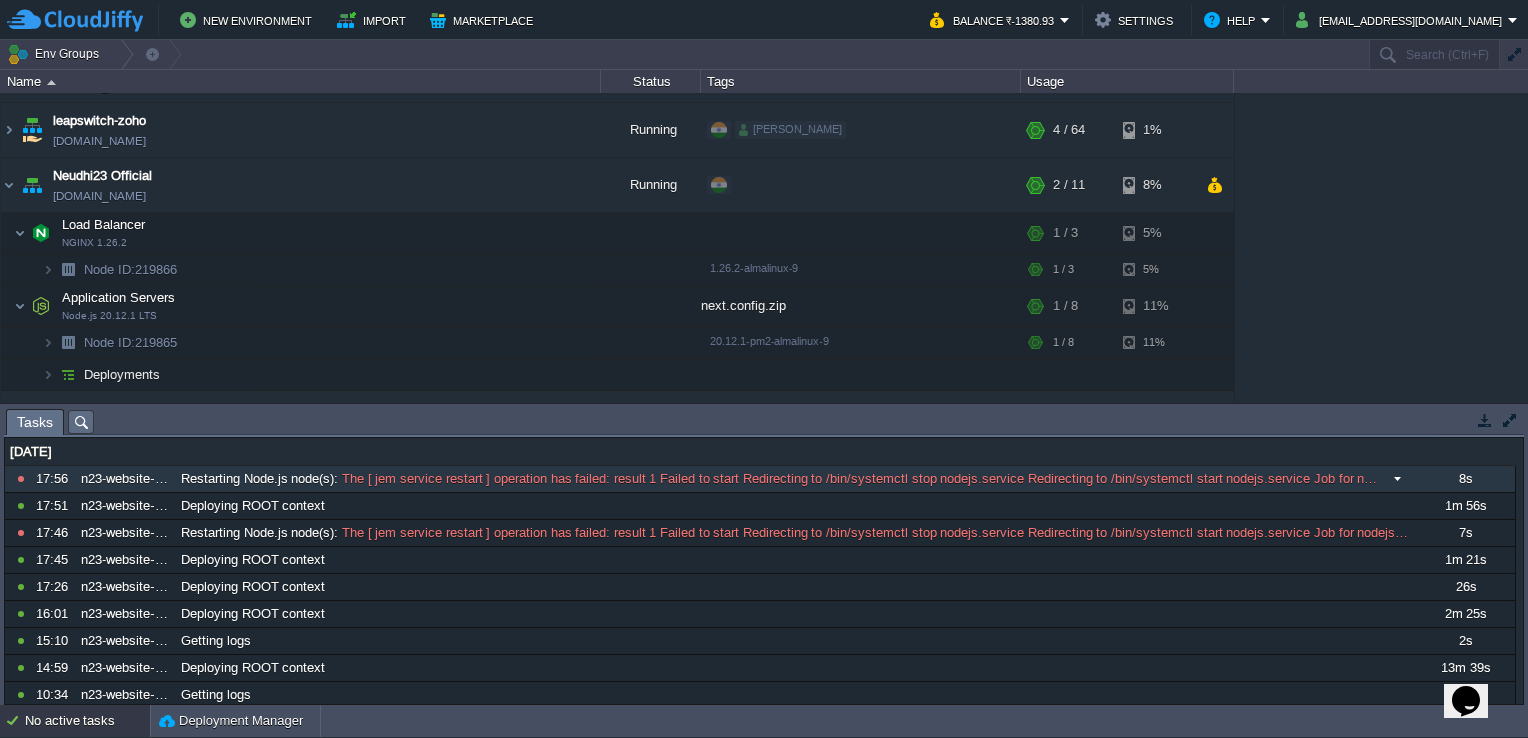 click on "The [ jem service restart ] operation has failed: result 1 Failed to start
Redirecting to /bin/systemctl stop nodejs.service
Redirecting to /bin/systemctl start nodejs.service
Job for nodejs.service failed because the control process exited with error code.
See systemctl status nodejs.service and journalctl -xeu nodejs.service for details." at bounding box center (861, 479) 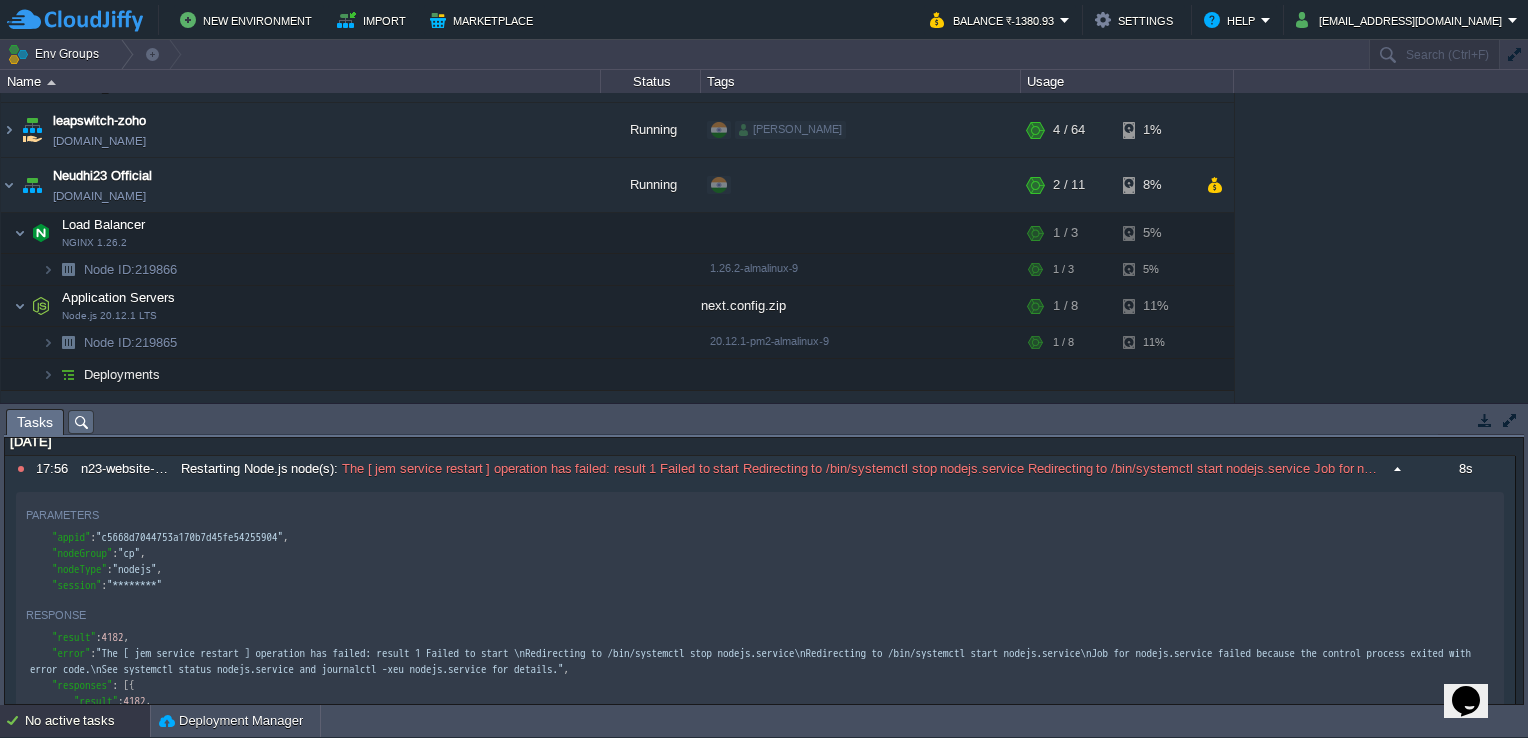 scroll, scrollTop: 0, scrollLeft: 0, axis: both 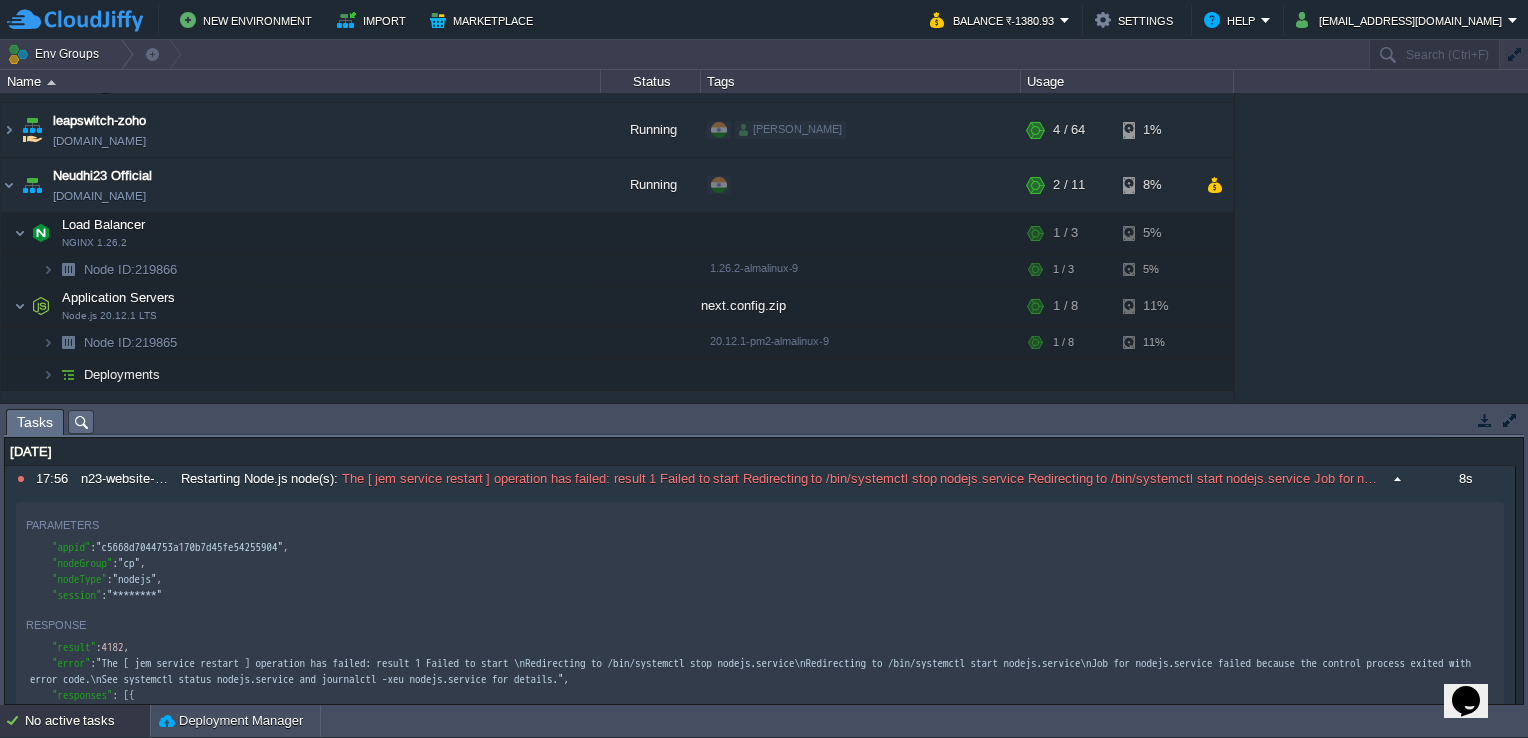 drag, startPoint x: 42, startPoint y: 533, endPoint x: 88, endPoint y: 595, distance: 77.201035 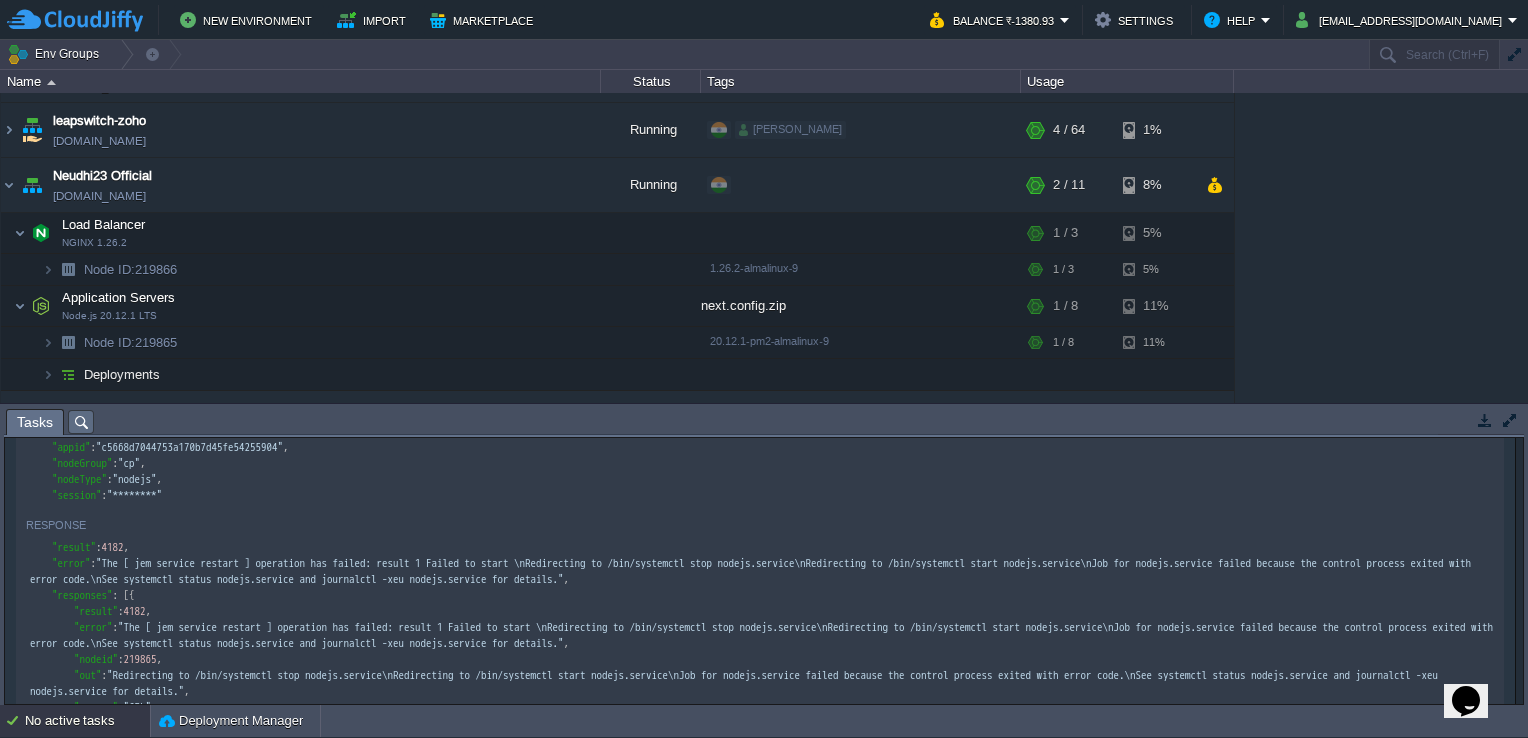 scroll, scrollTop: 100, scrollLeft: 0, axis: vertical 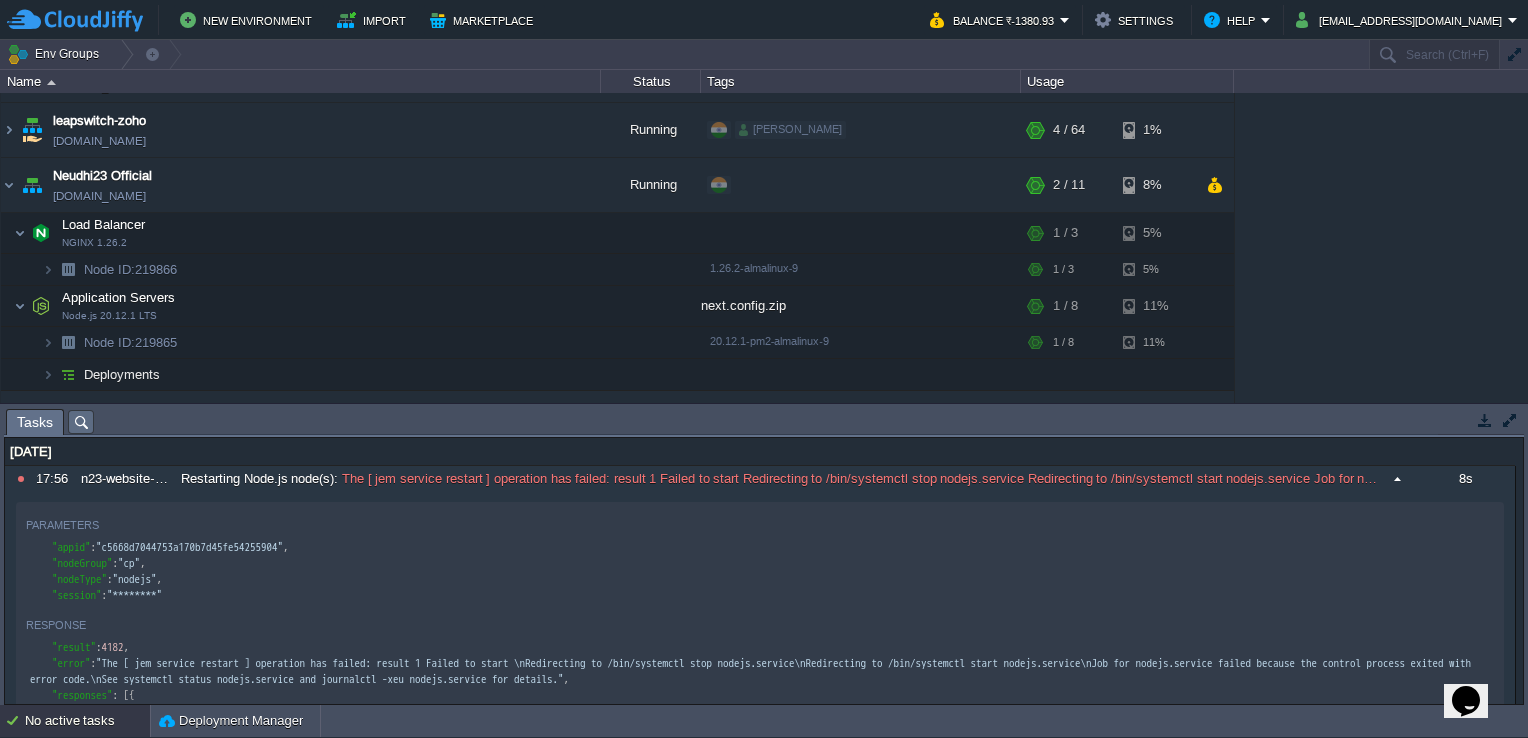 click at bounding box center [119, 524] 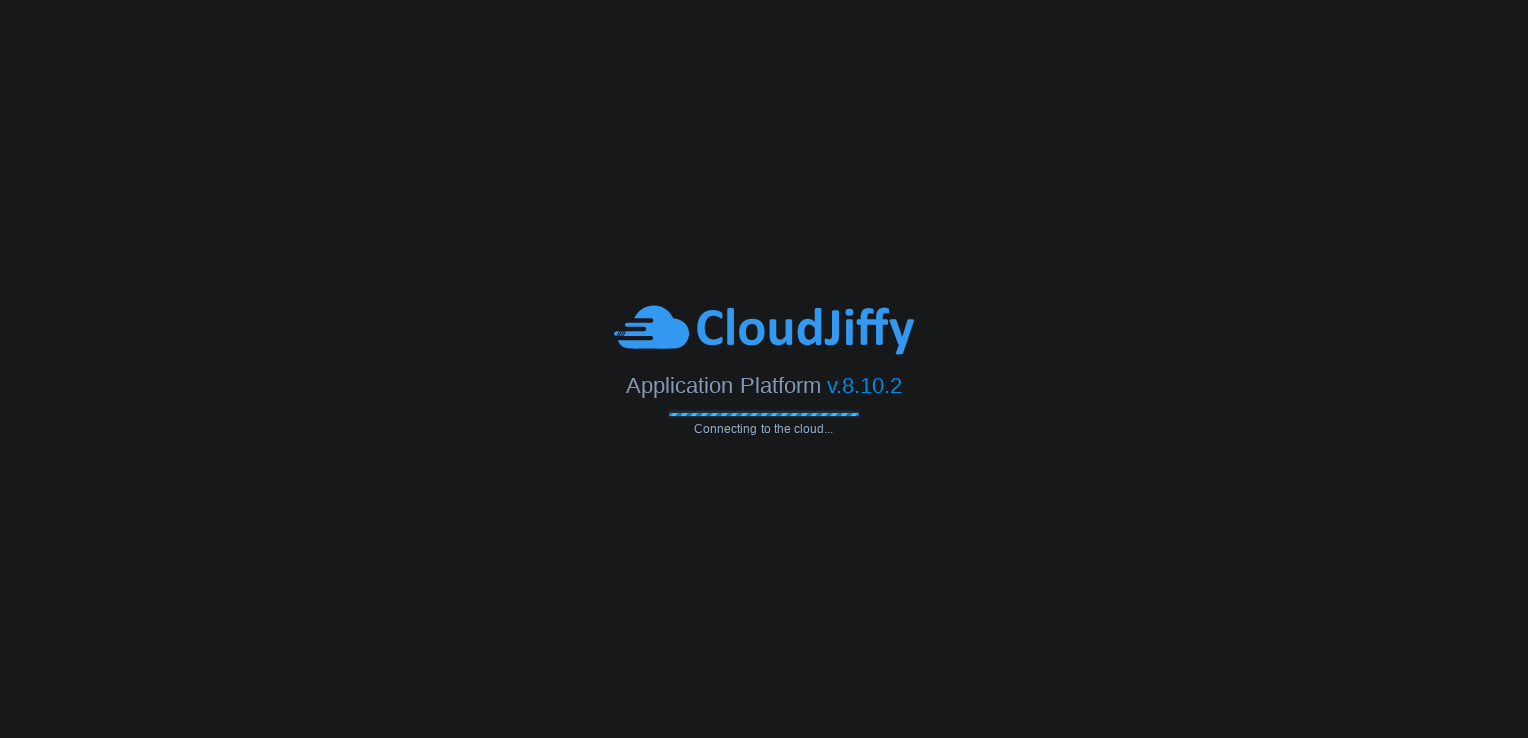 scroll, scrollTop: 0, scrollLeft: 0, axis: both 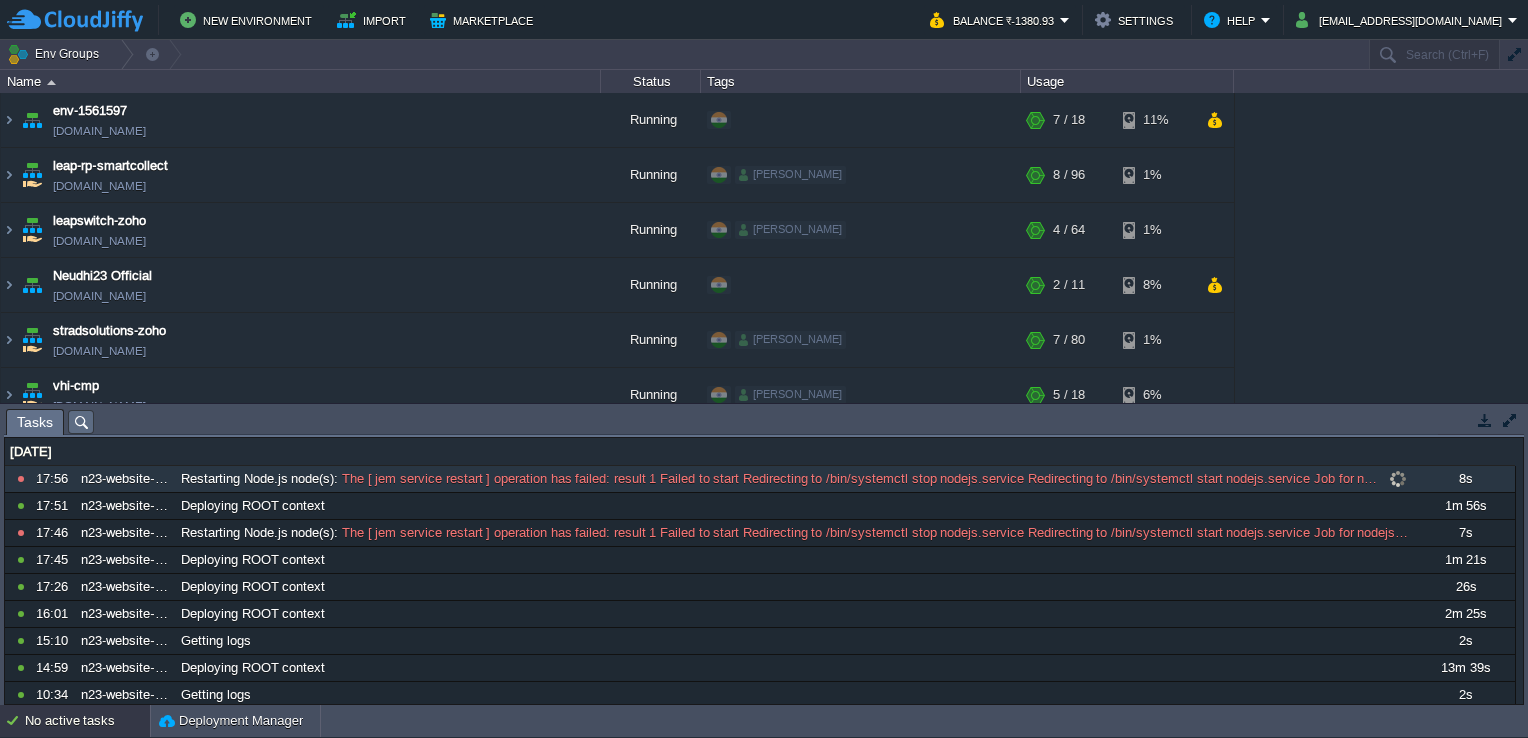 click at bounding box center [1397, 479] 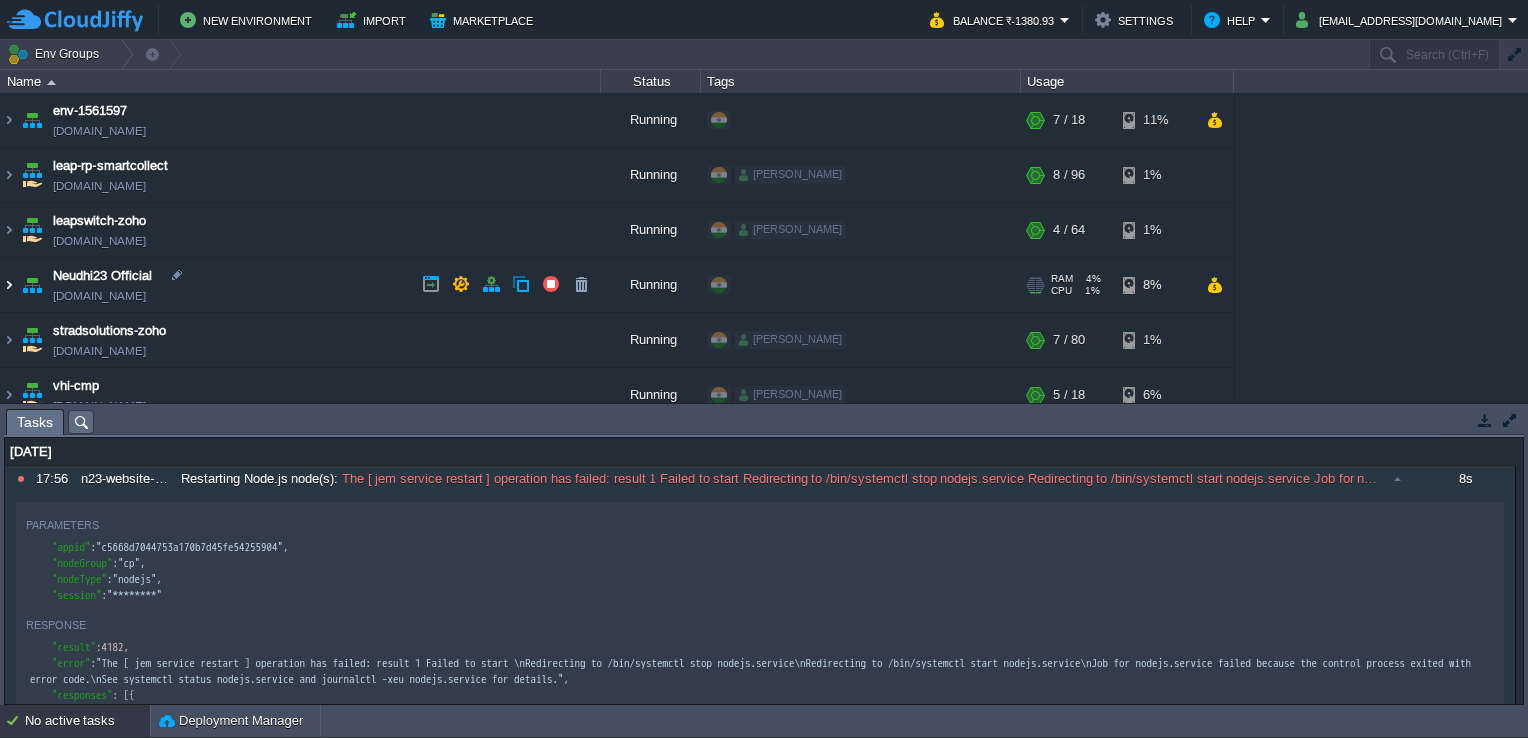 click at bounding box center [9, 285] 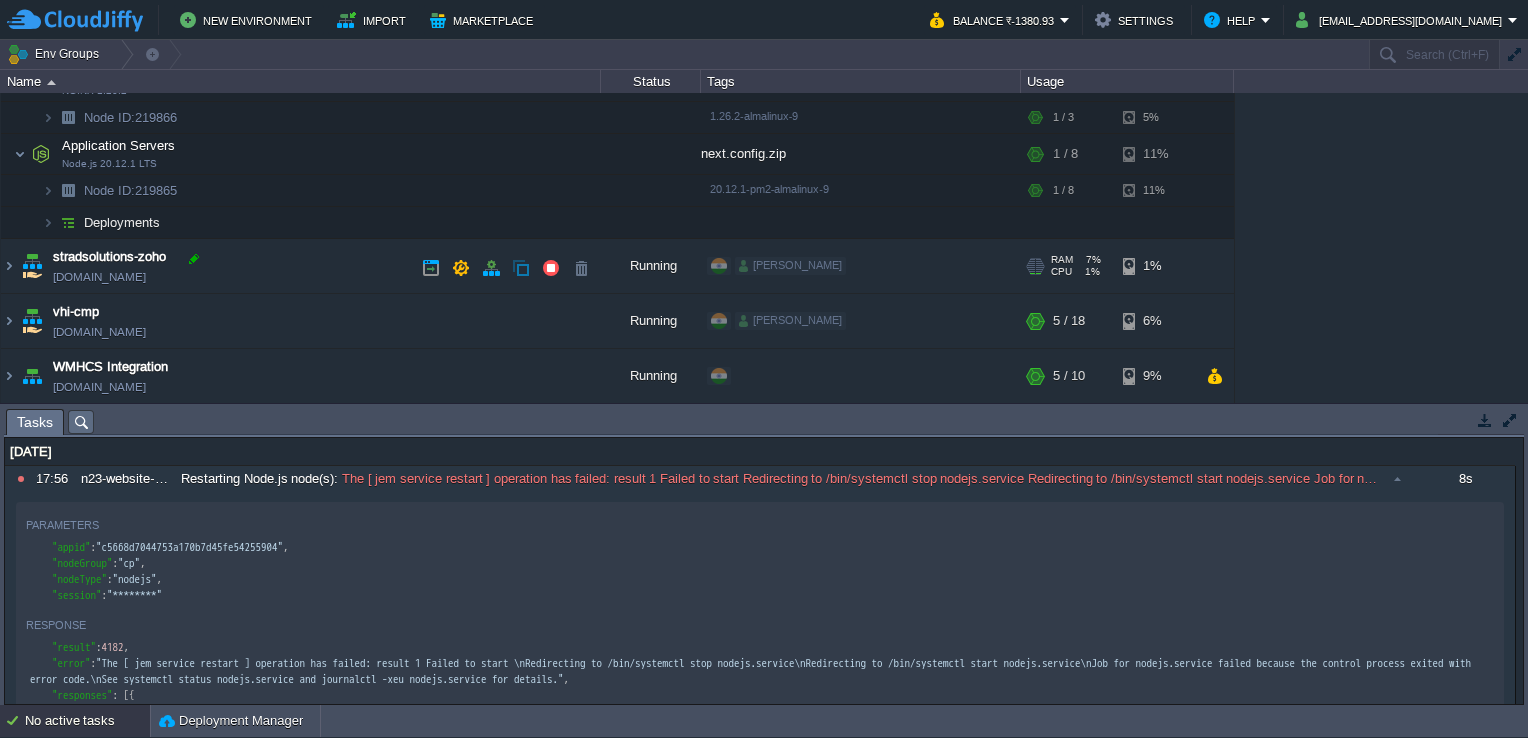 scroll, scrollTop: 250, scrollLeft: 0, axis: vertical 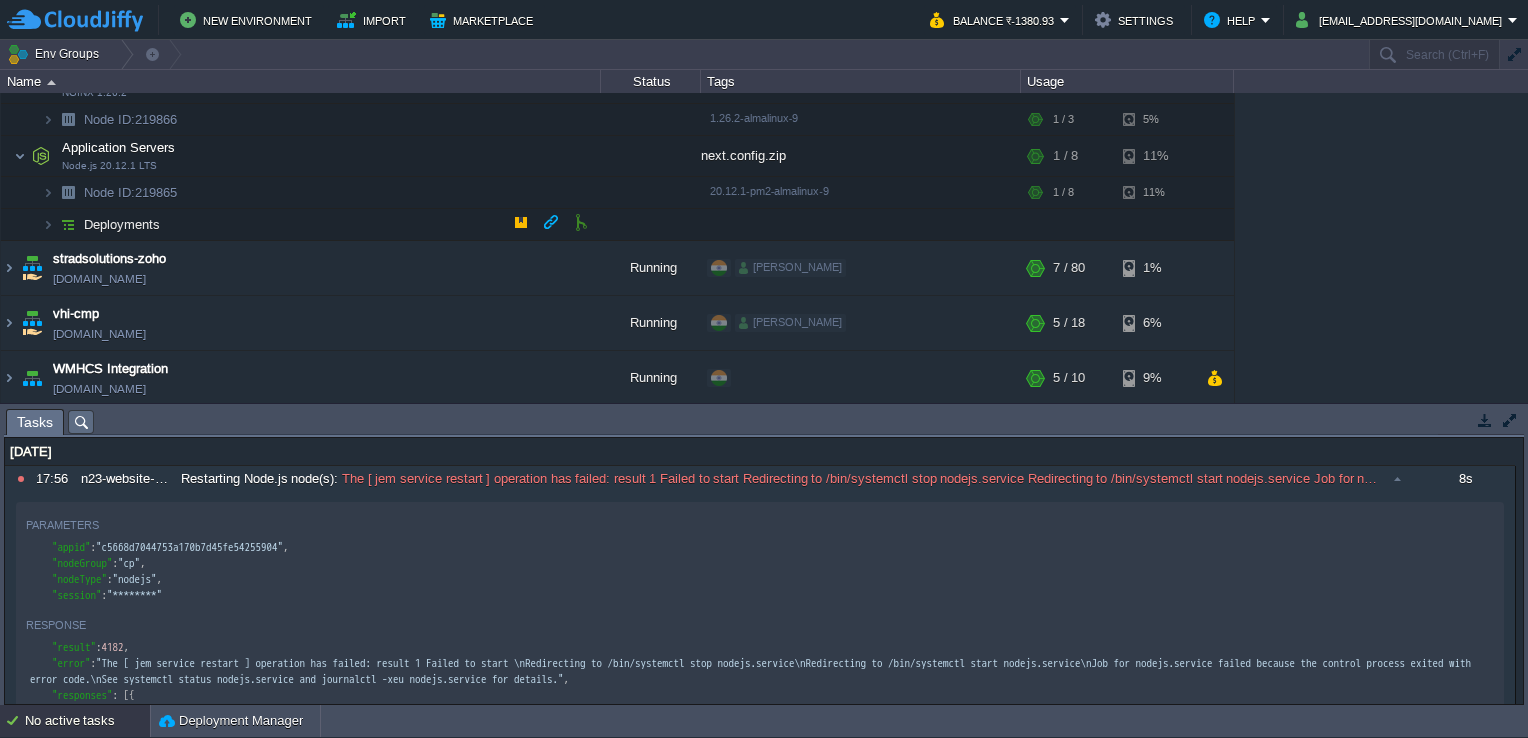 click at bounding box center (28, 218) 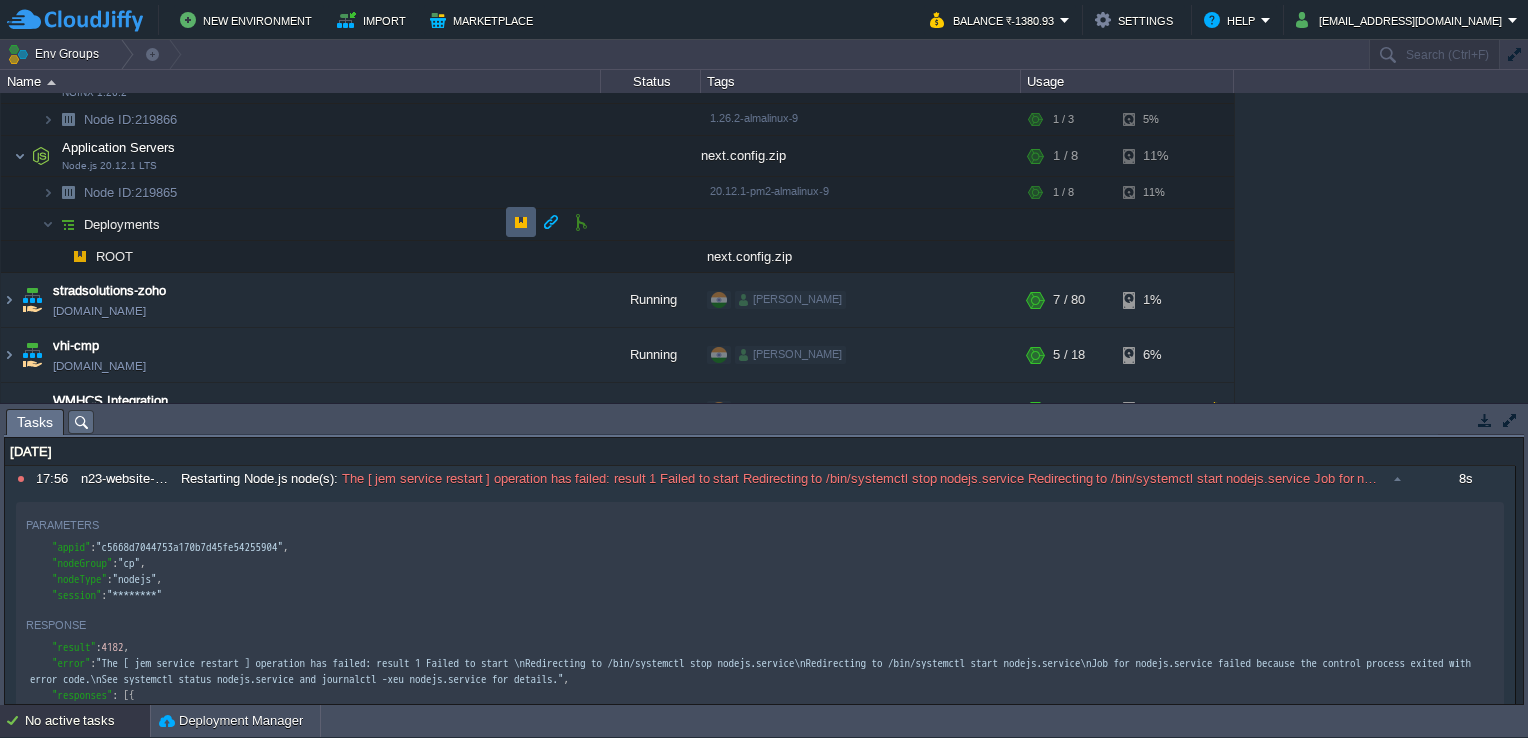 click at bounding box center [521, 222] 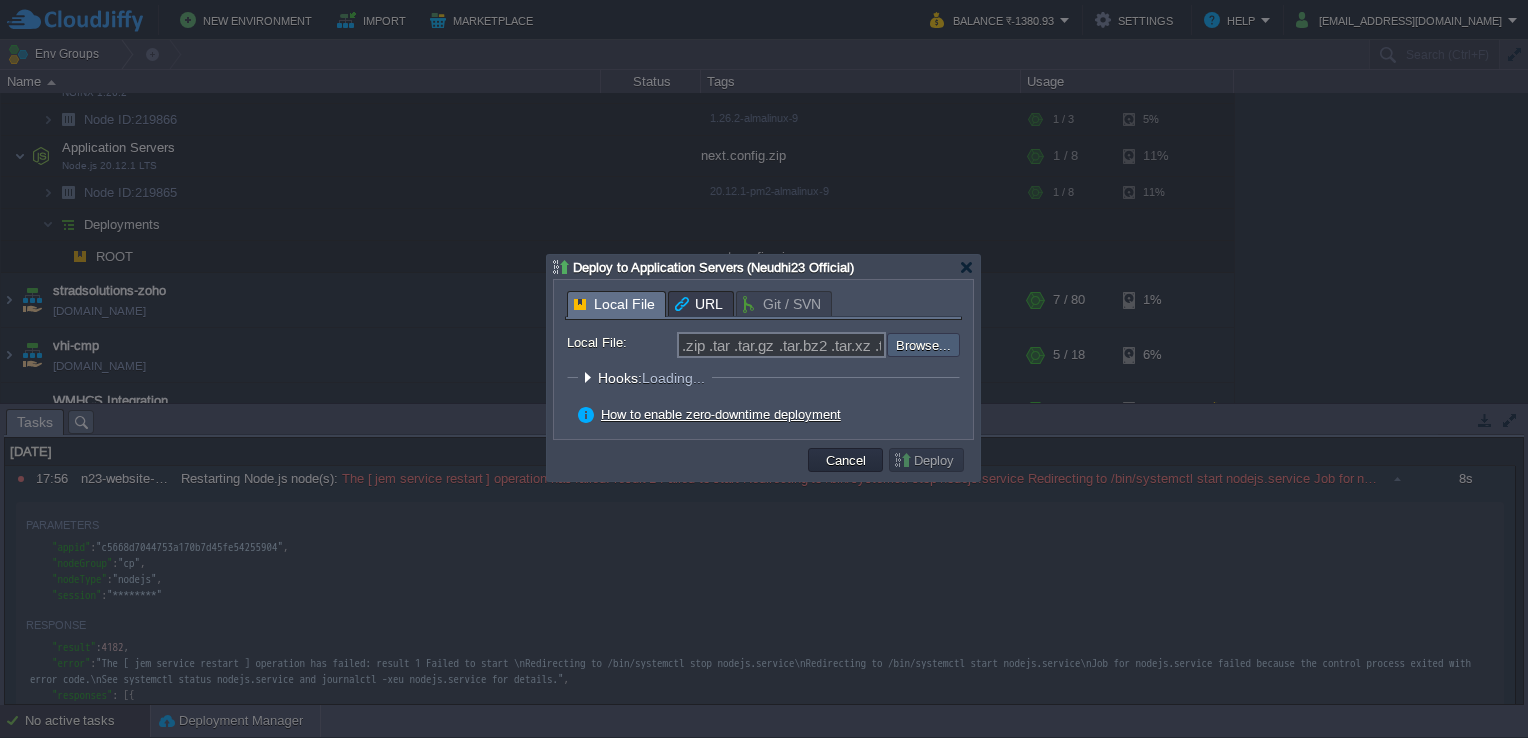 click at bounding box center [833, 345] 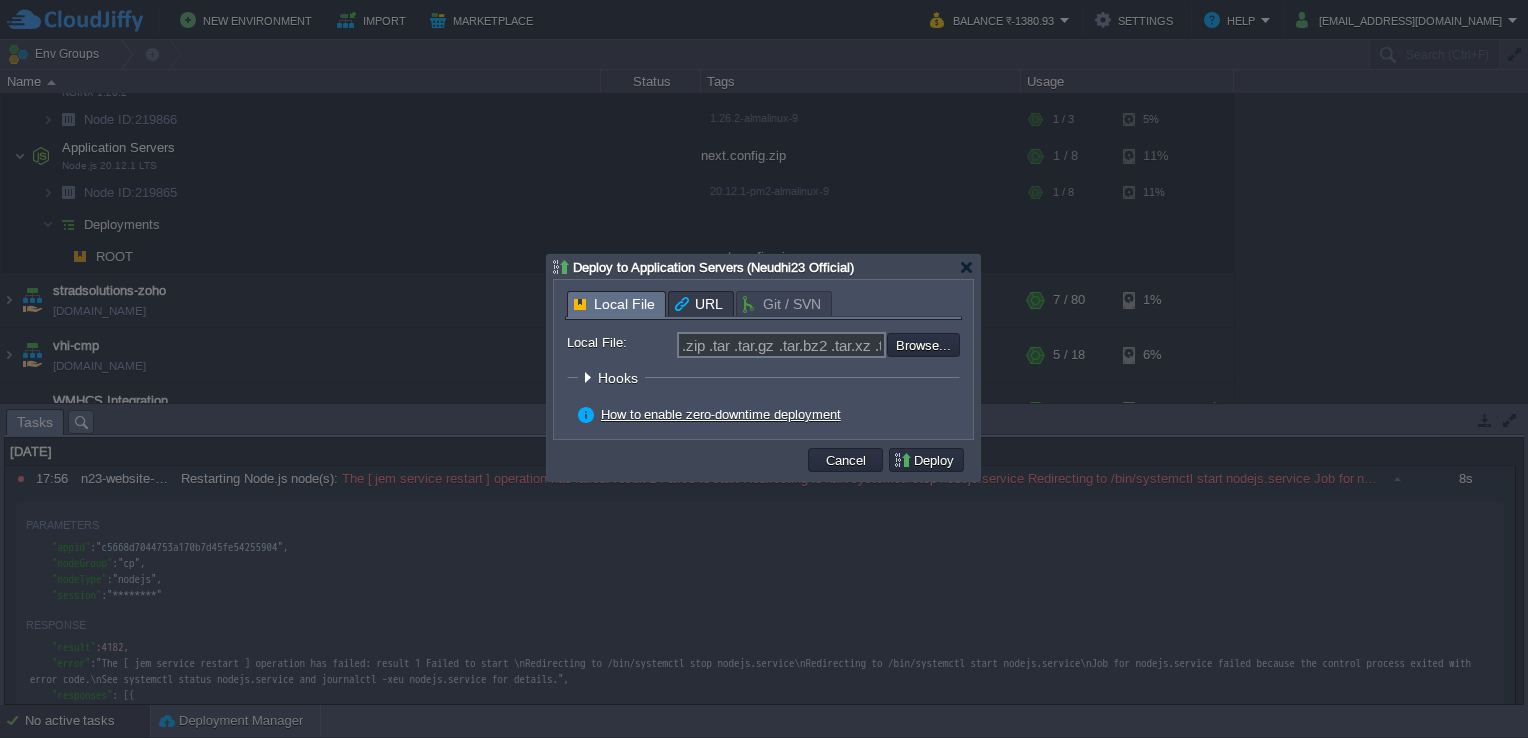 type on "C:\fakepath\website-v1.zip" 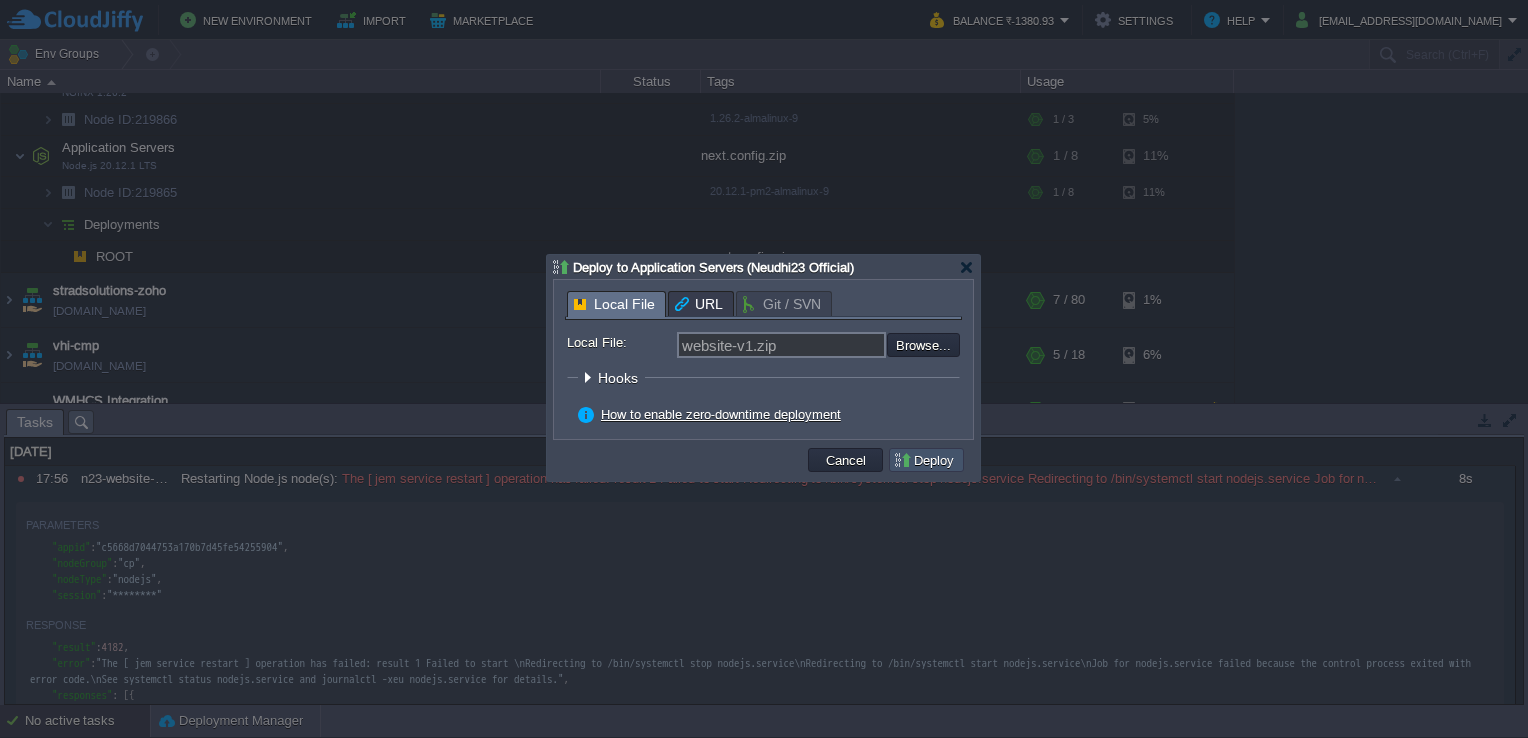 click on "Deploy" at bounding box center (926, 460) 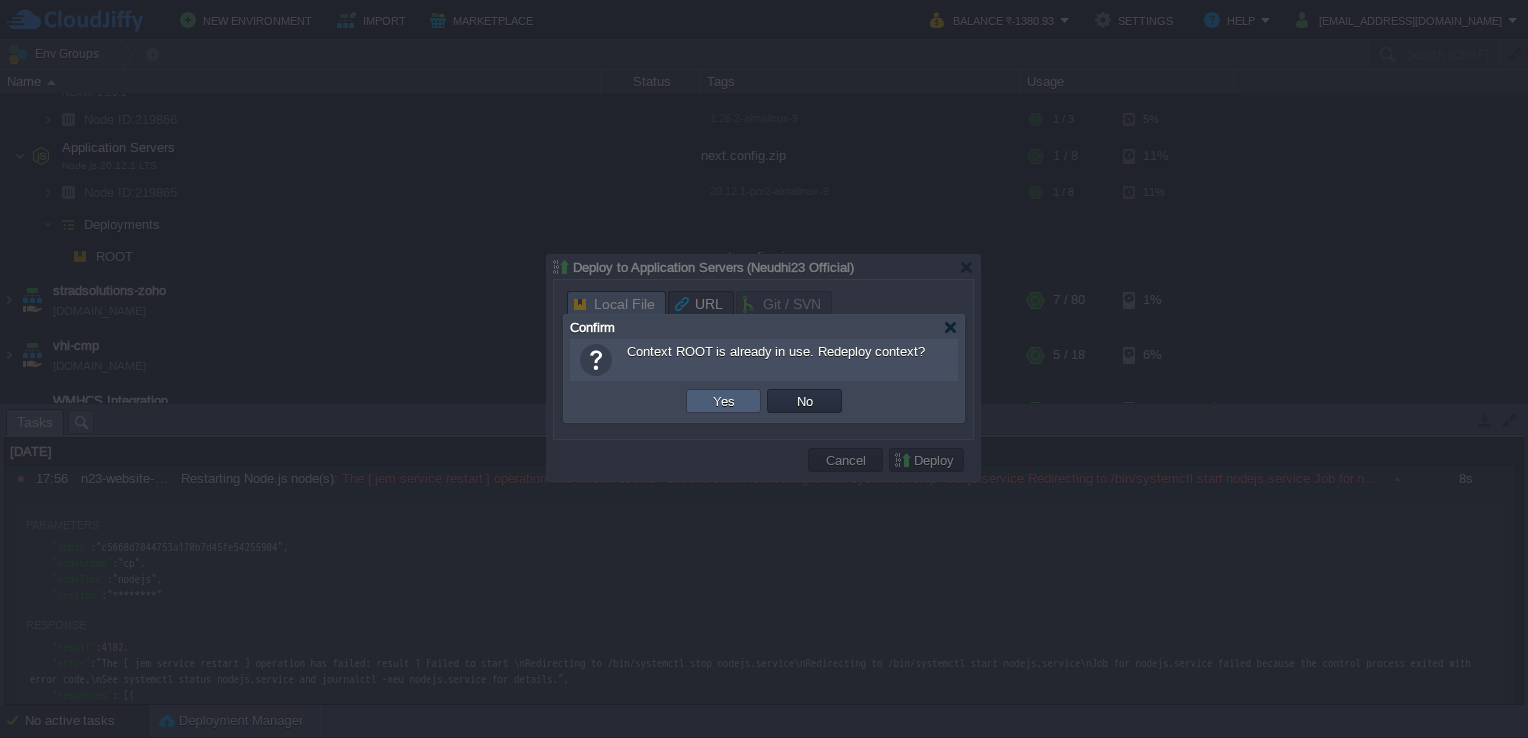 click on "Yes" at bounding box center (724, 401) 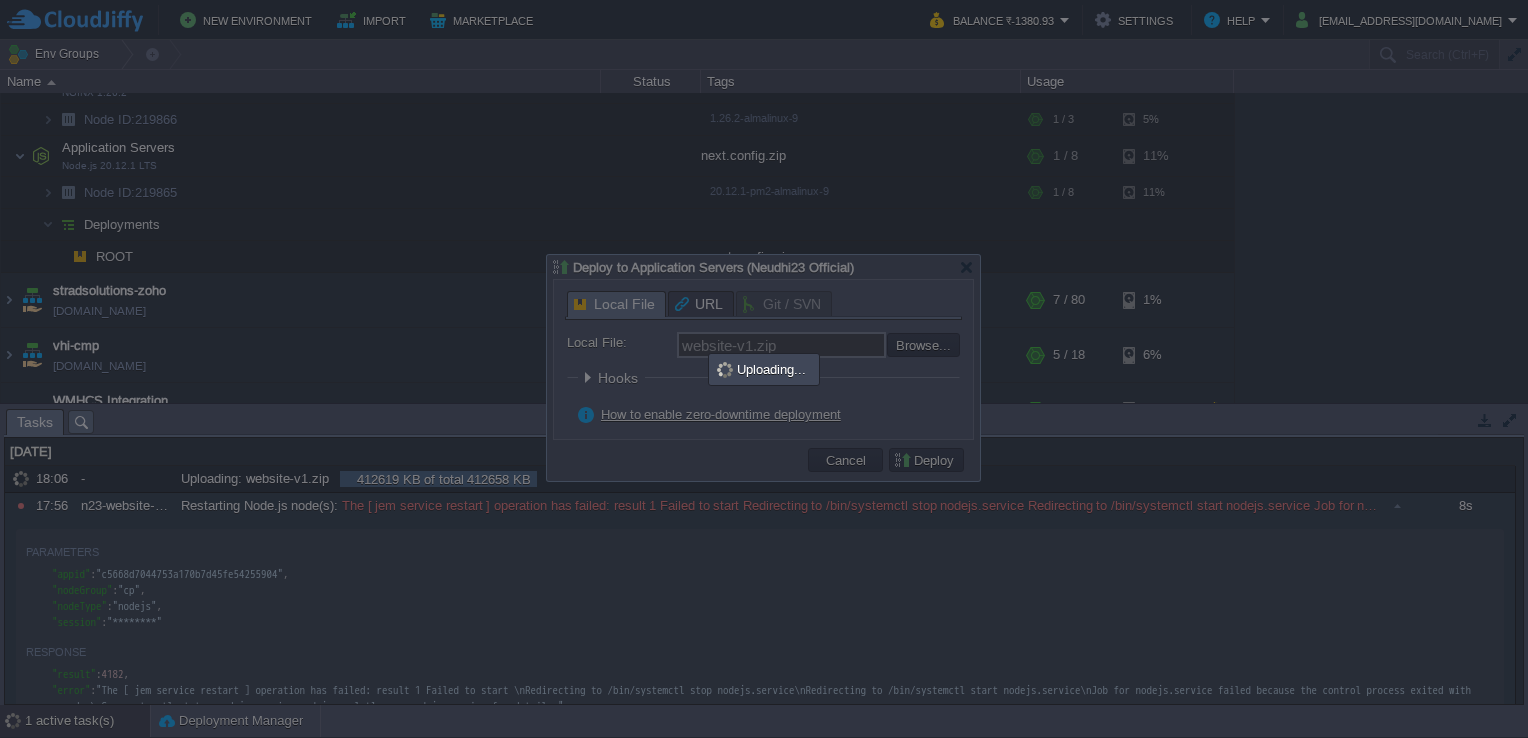 scroll, scrollTop: 0, scrollLeft: 0, axis: both 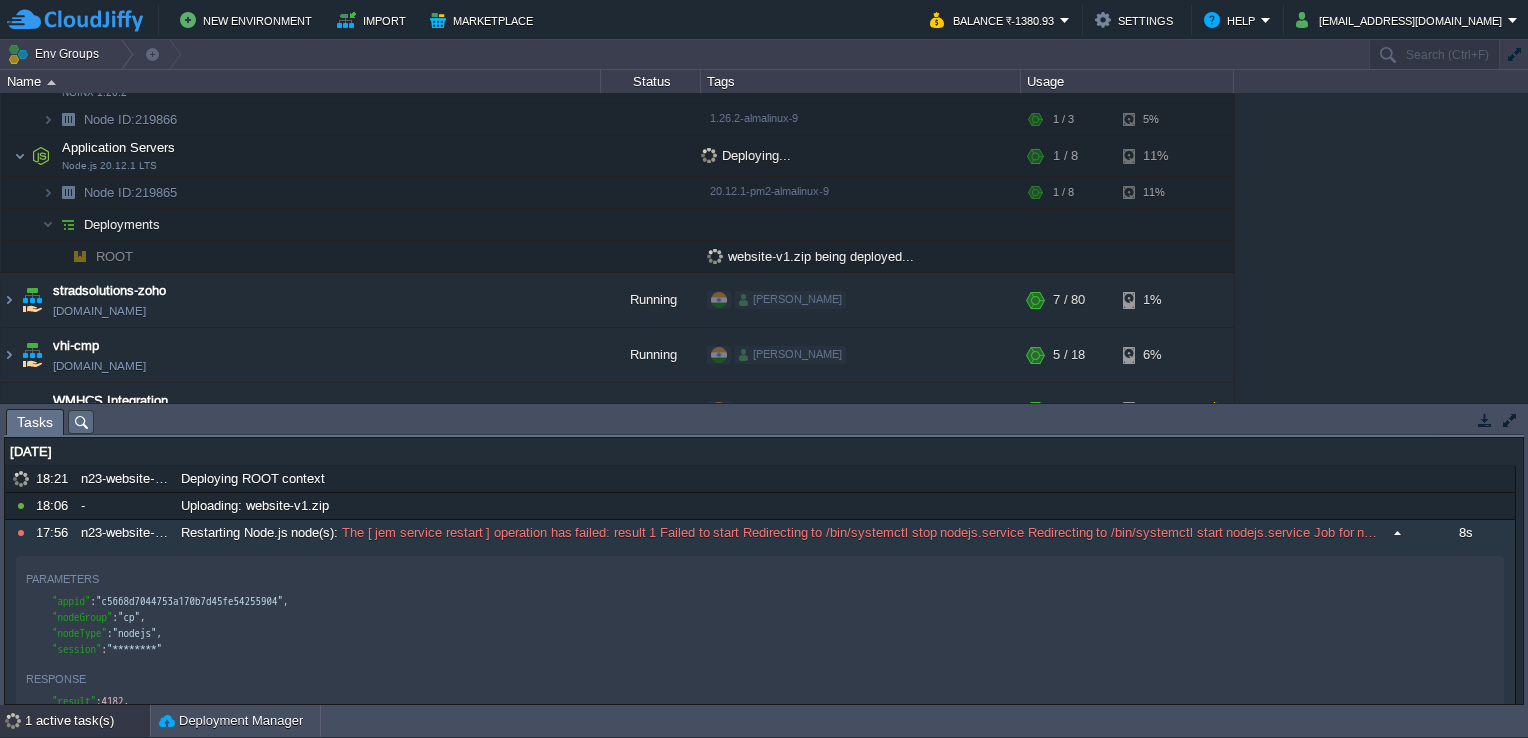 click on "1 active task(s)" at bounding box center [87, 721] 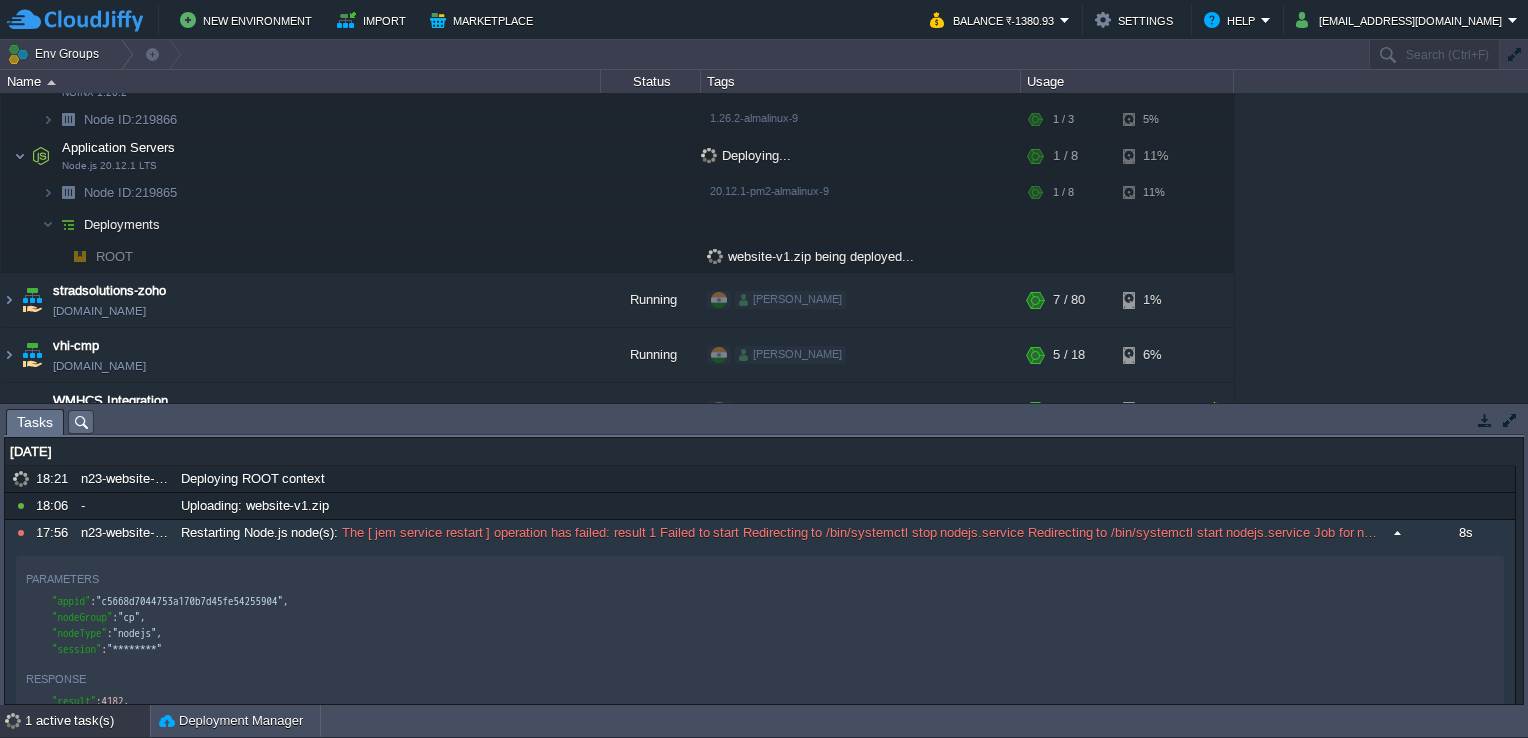 scroll, scrollTop: 0, scrollLeft: 0, axis: both 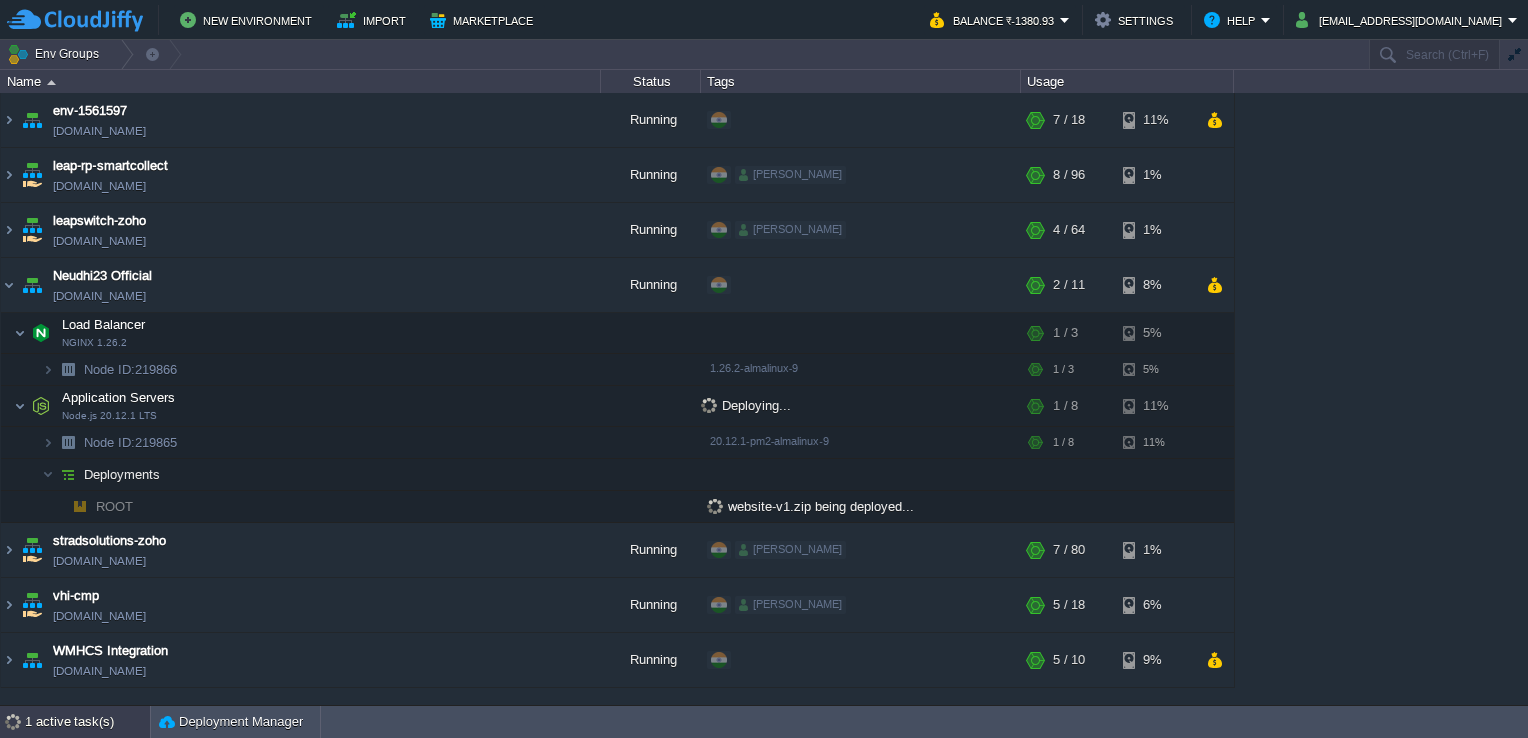 click on "1 active task(s)" at bounding box center [87, 722] 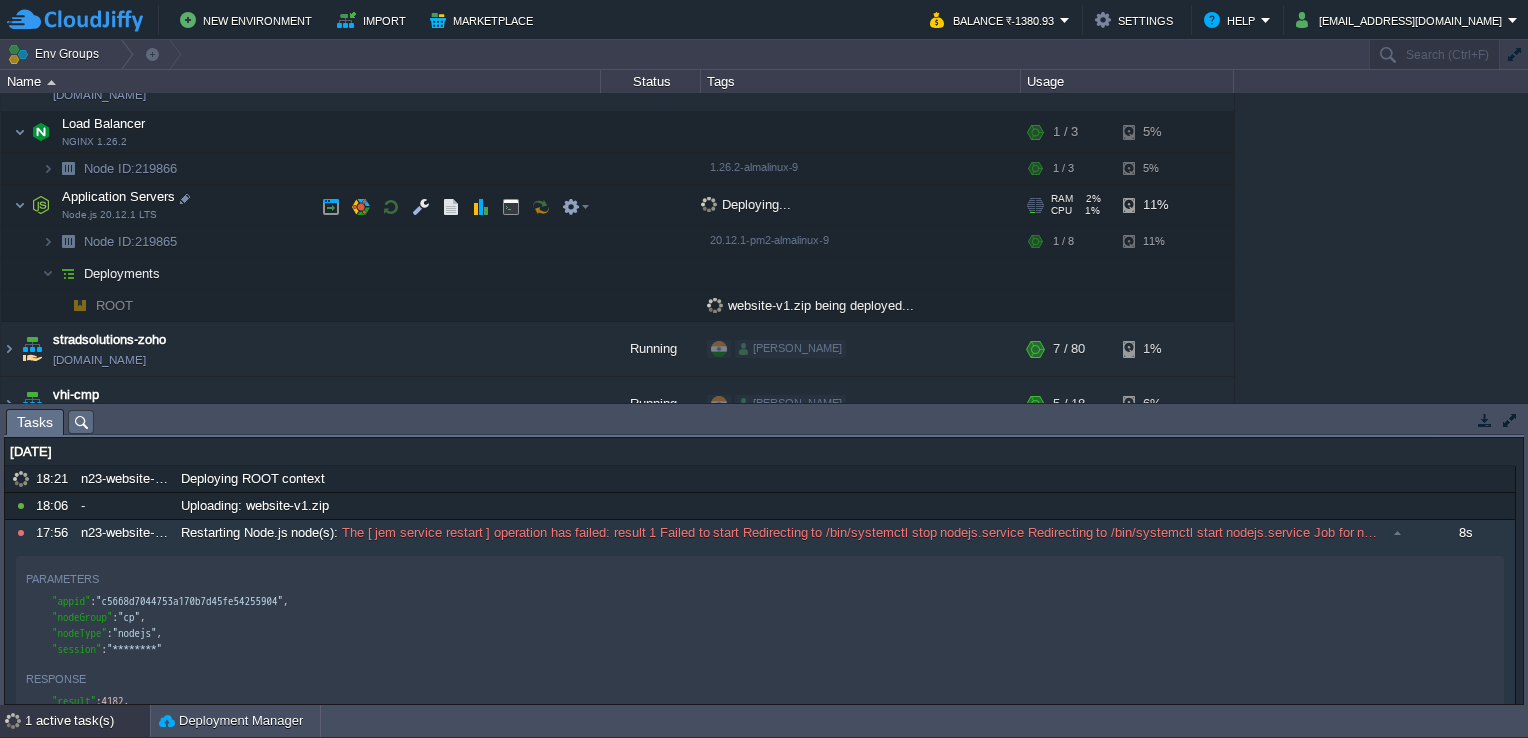 scroll, scrollTop: 200, scrollLeft: 0, axis: vertical 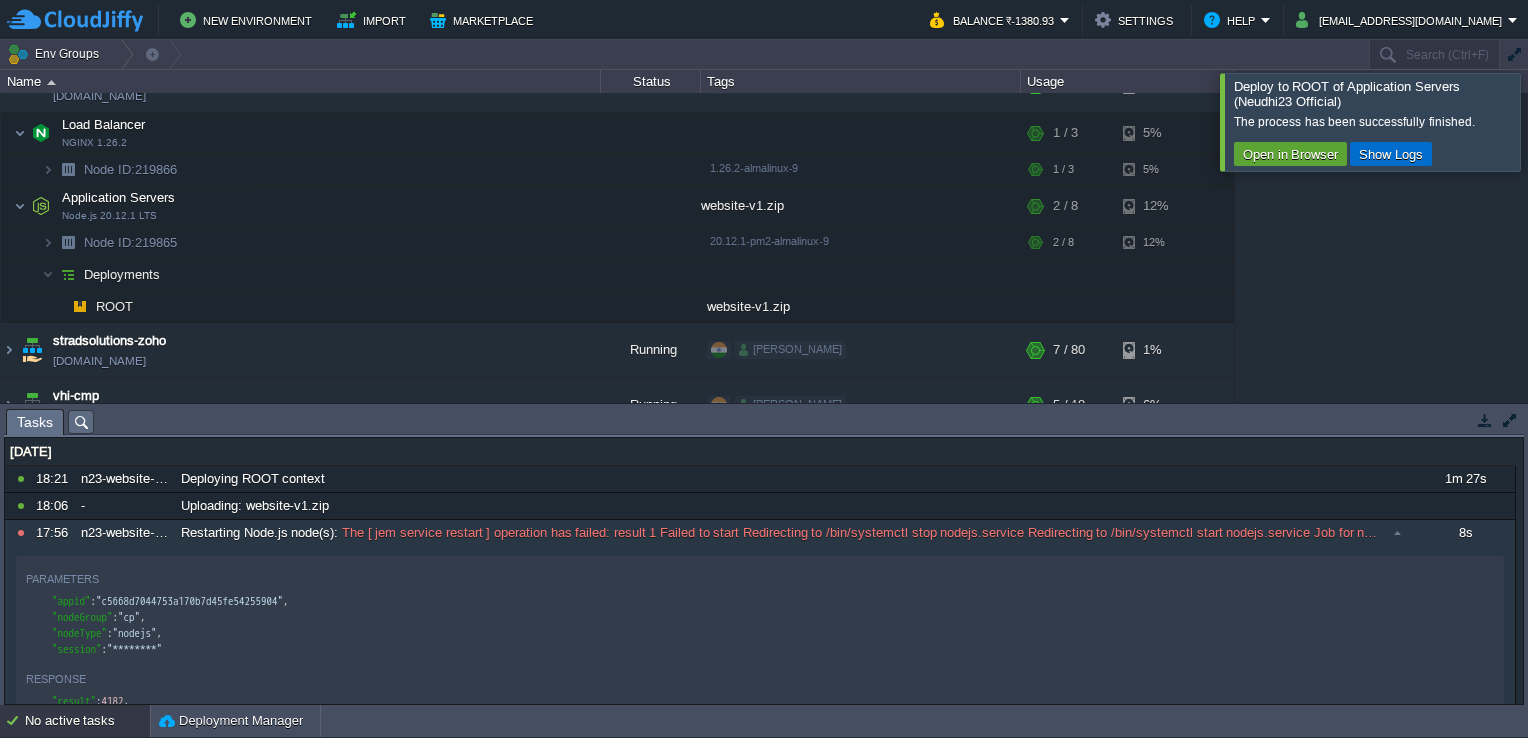 click on "Show Logs" at bounding box center (1391, 154) 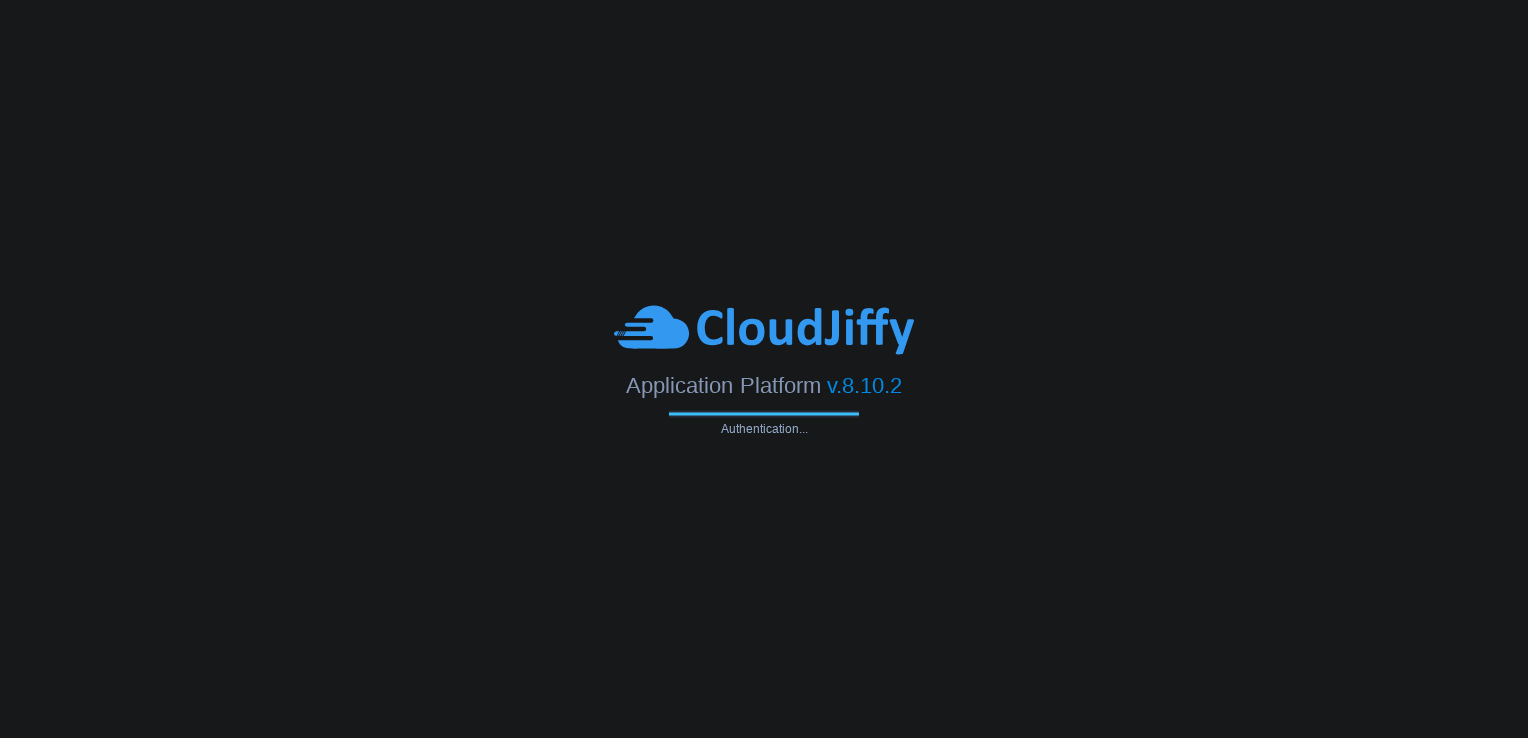 scroll, scrollTop: 0, scrollLeft: 0, axis: both 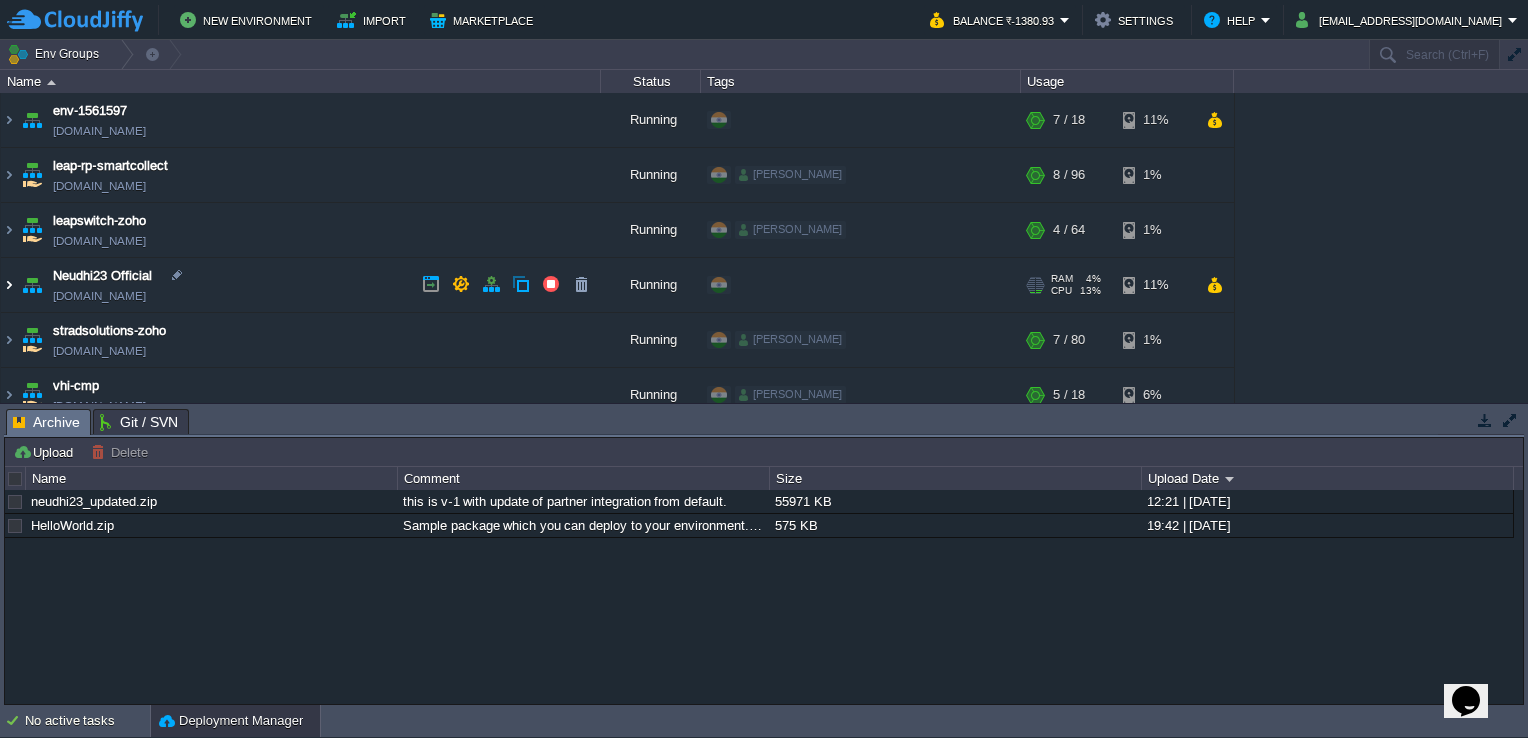 click at bounding box center (9, 285) 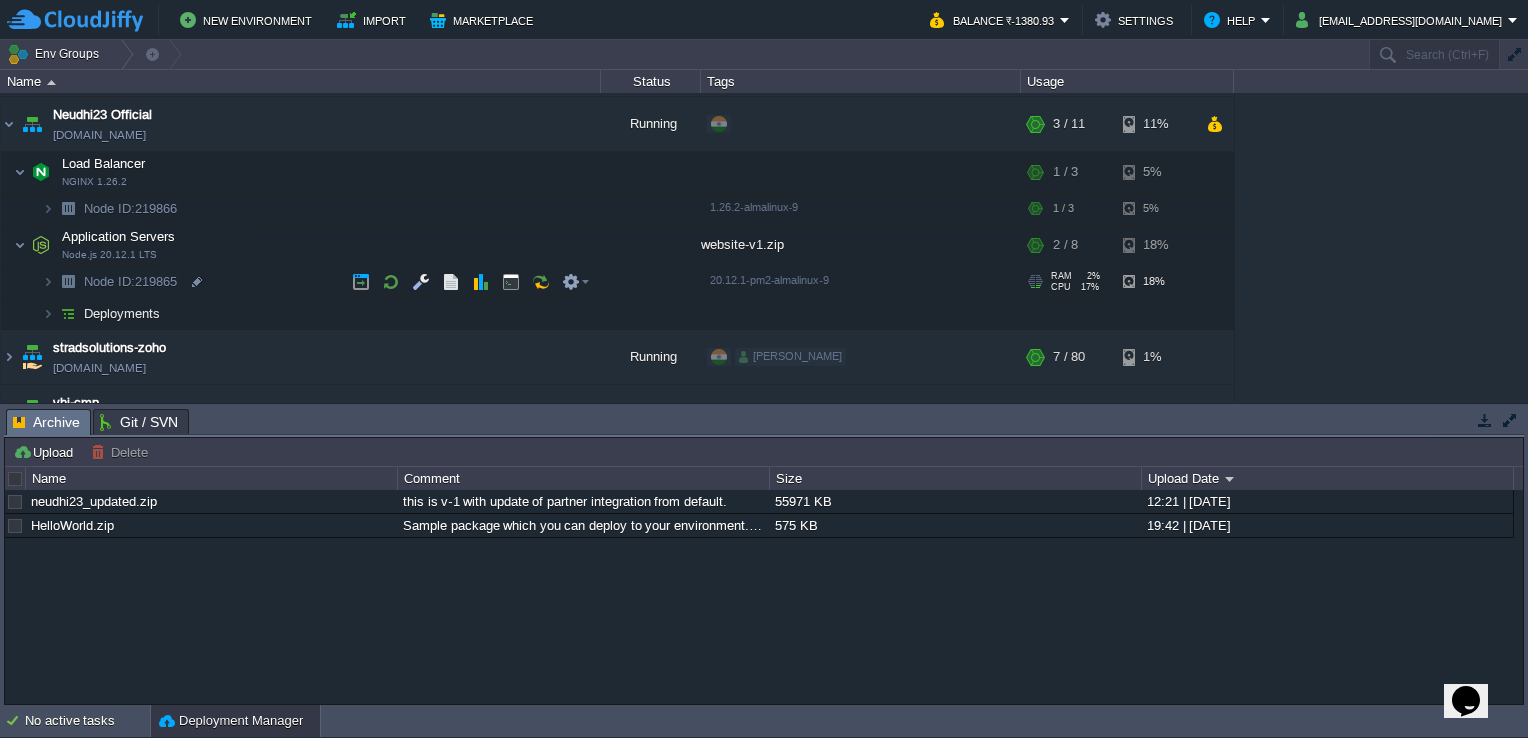 scroll, scrollTop: 200, scrollLeft: 0, axis: vertical 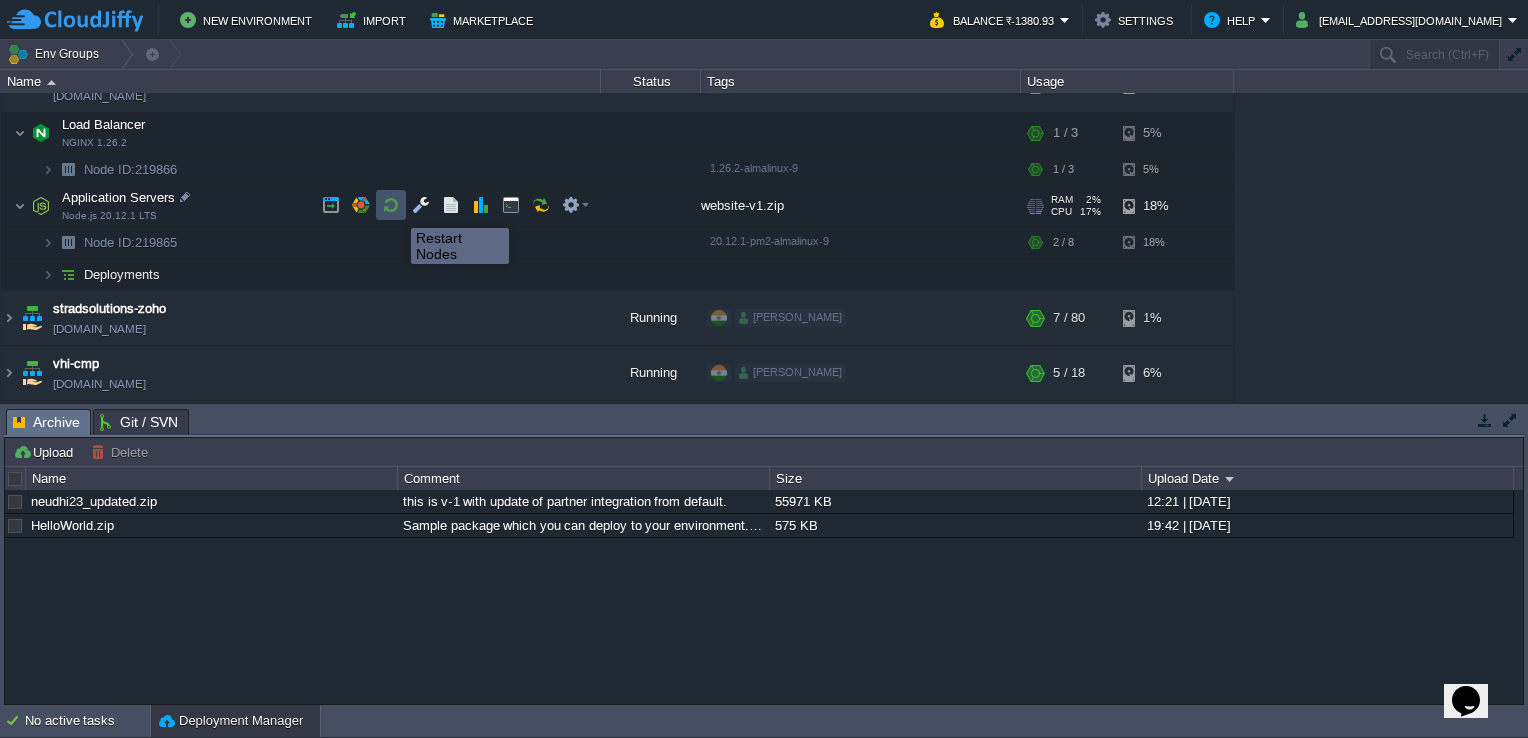 click at bounding box center [391, 205] 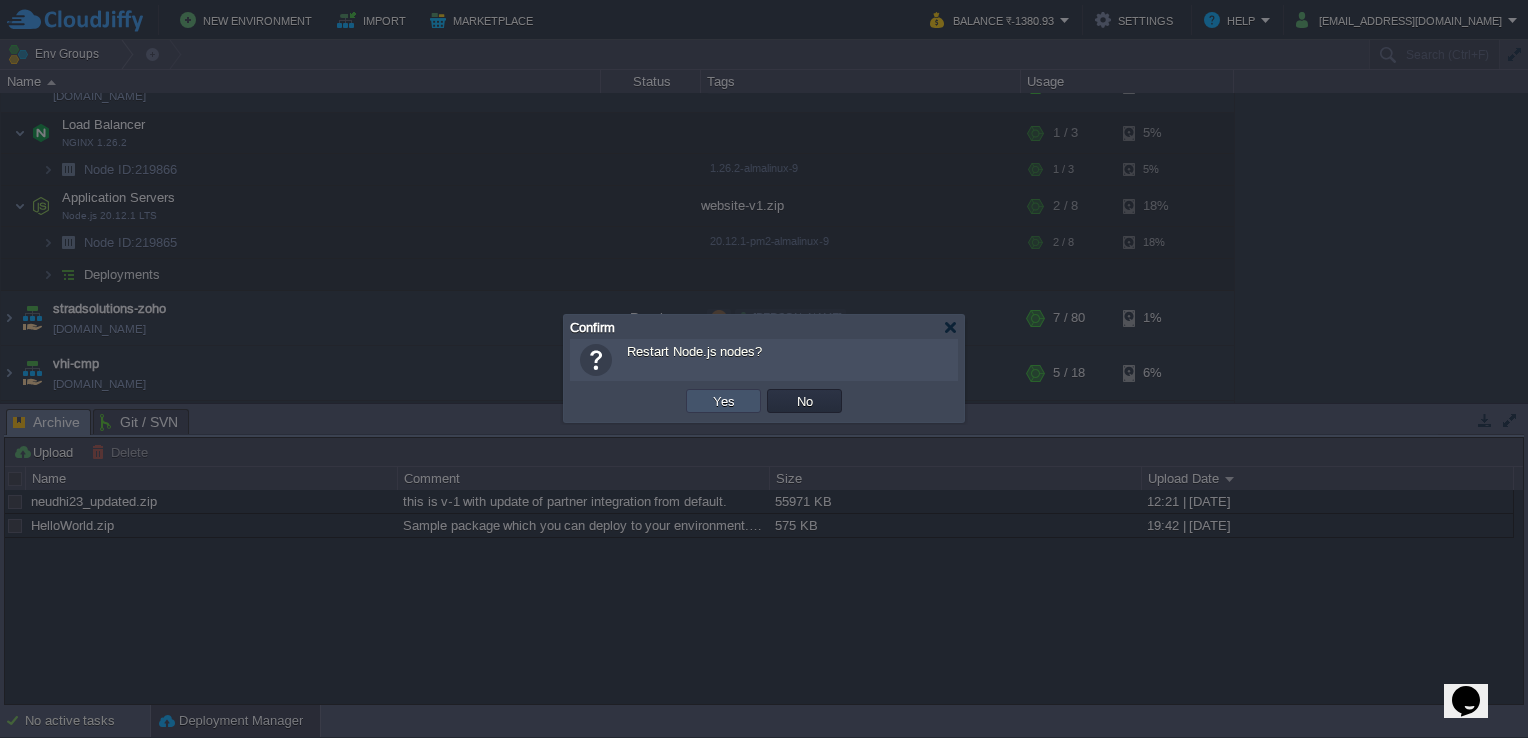 click on "Yes" at bounding box center [724, 401] 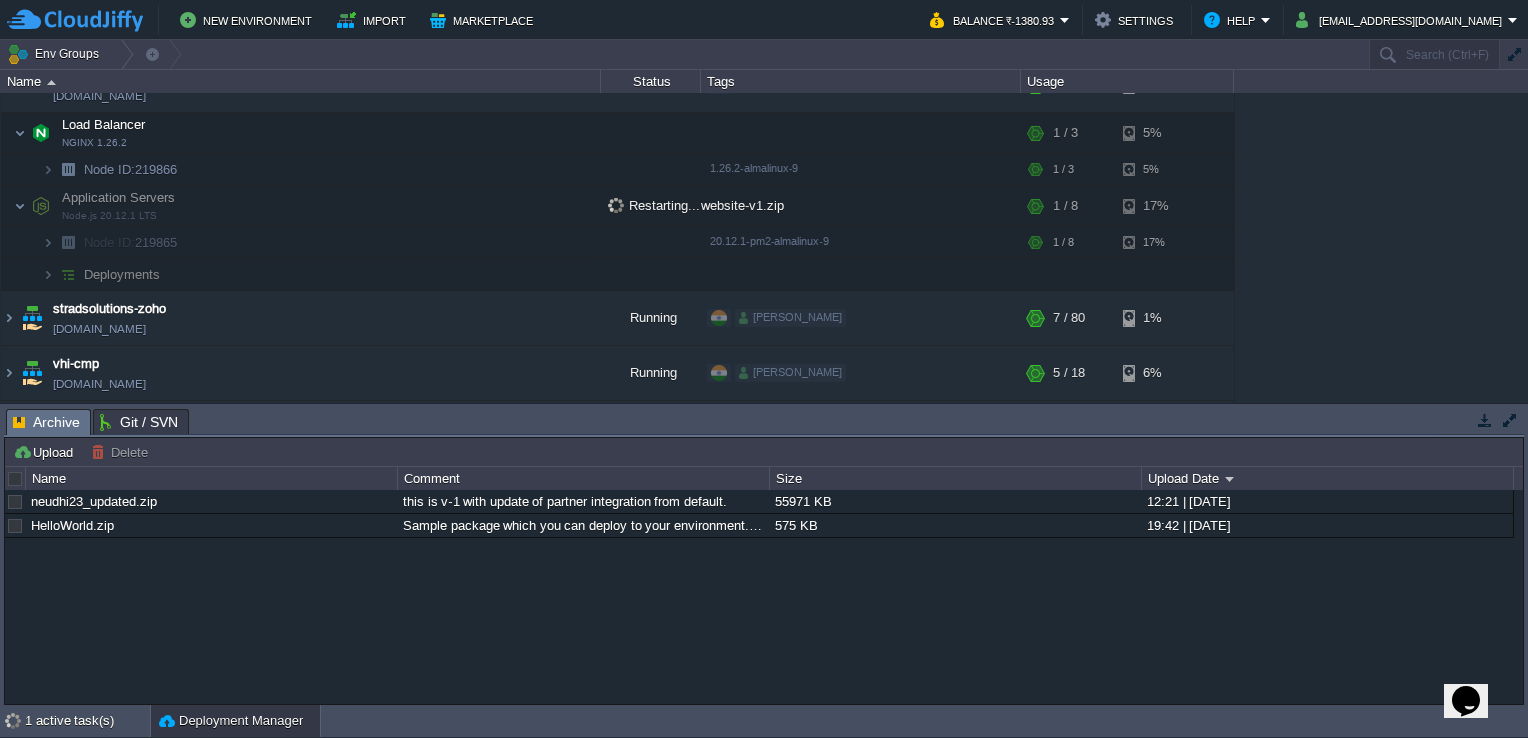 click on "neudhi23_updated.zip this is v-1 with update of partner integration from default. 55971 KB 12:21   |   [DATE]   HelloWorld.zip Sample package which you can deploy to your environment. Feel free to delete and upload a package of your own. 575 KB 19:42   |   [DATE]" at bounding box center (764, 597) 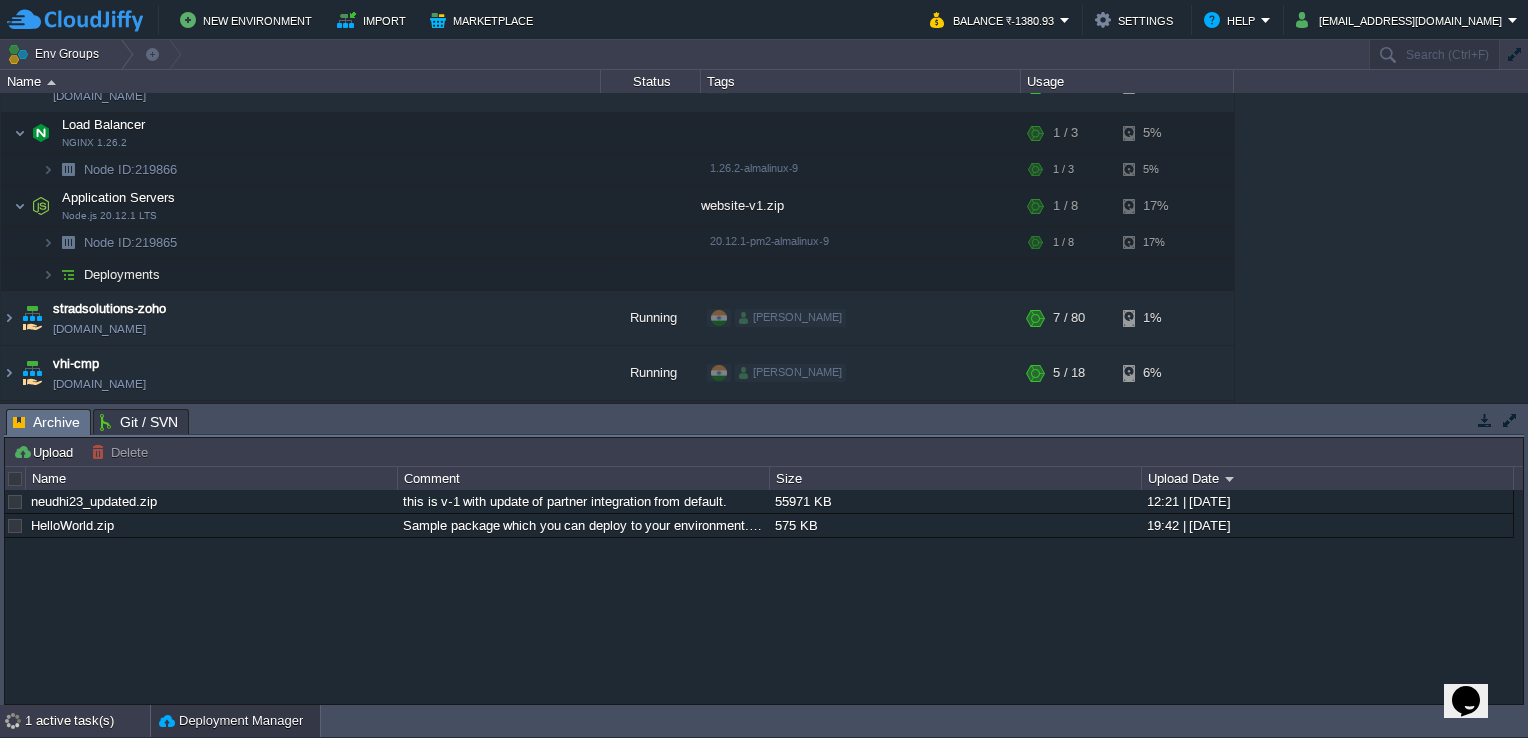 click on "1 active task(s)" at bounding box center [87, 721] 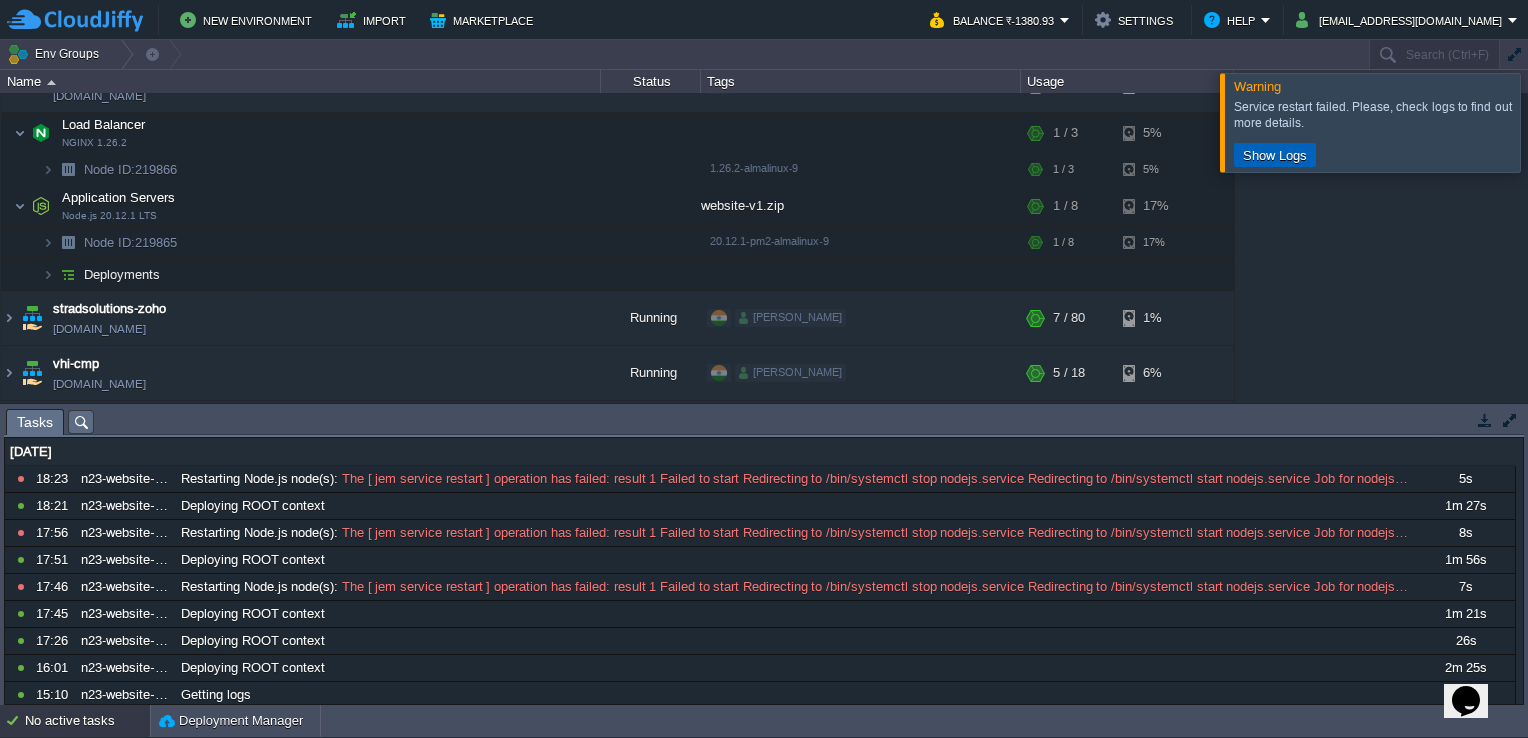 click on "Show Logs" at bounding box center [1275, 155] 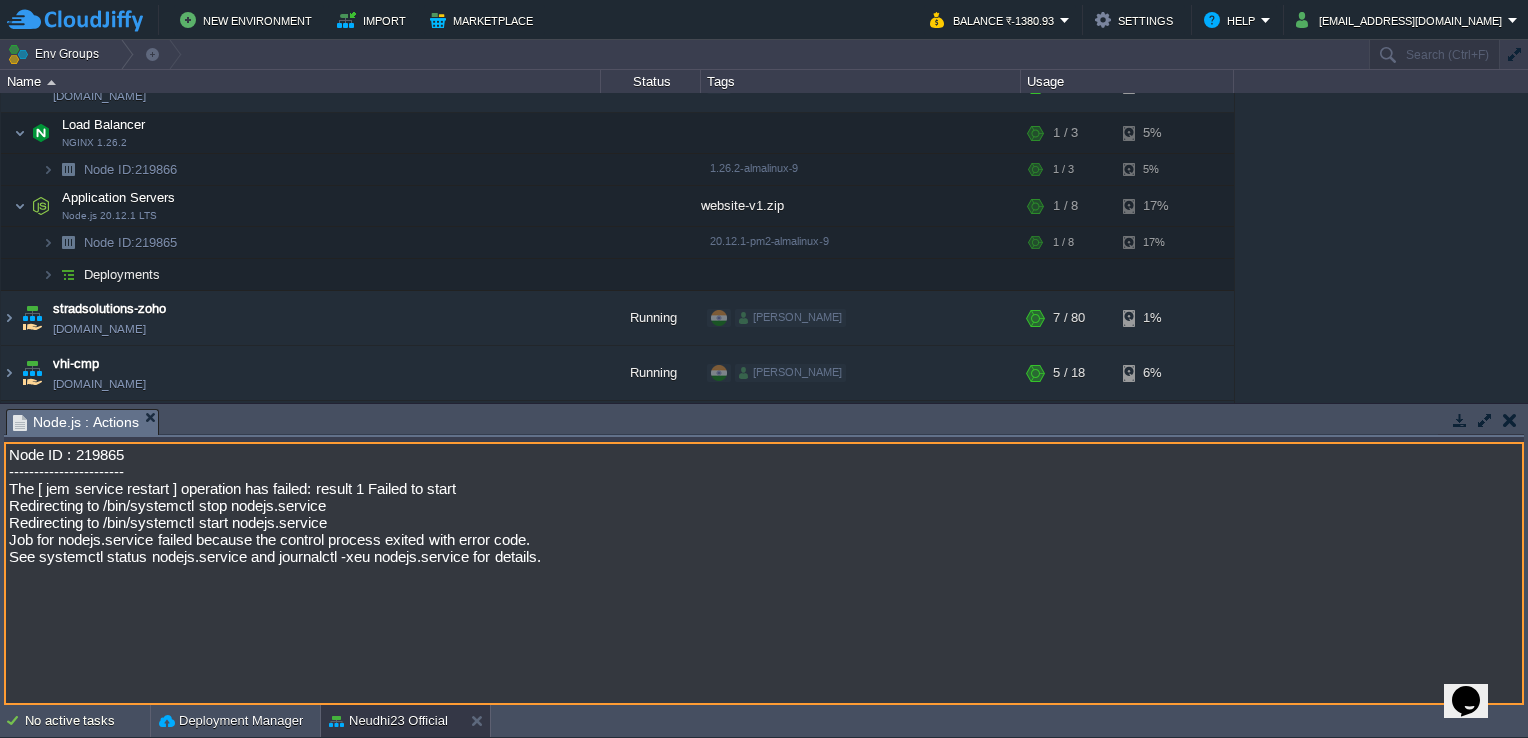 drag, startPoint x: 16, startPoint y: 489, endPoint x: 584, endPoint y: 570, distance: 573.74646 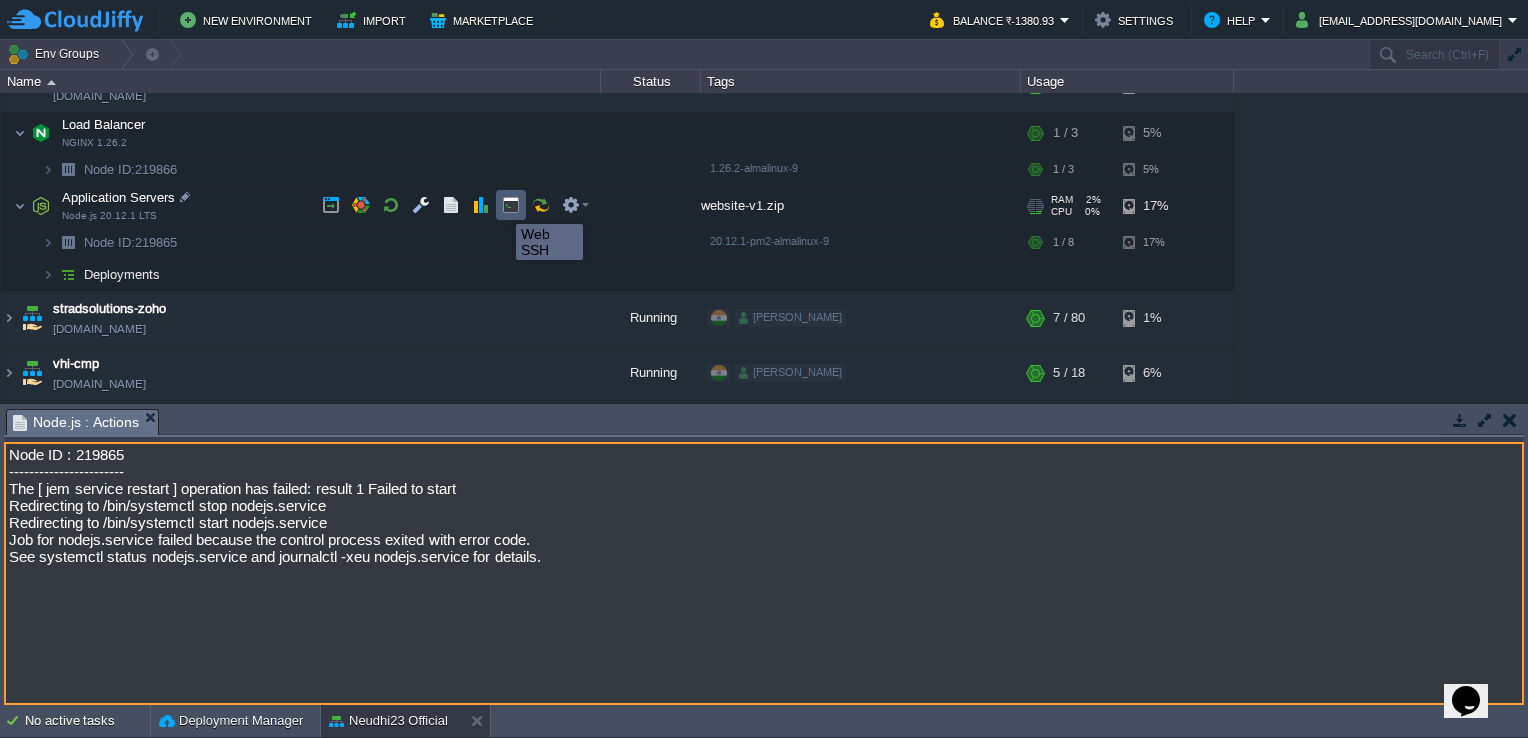 click at bounding box center (511, 205) 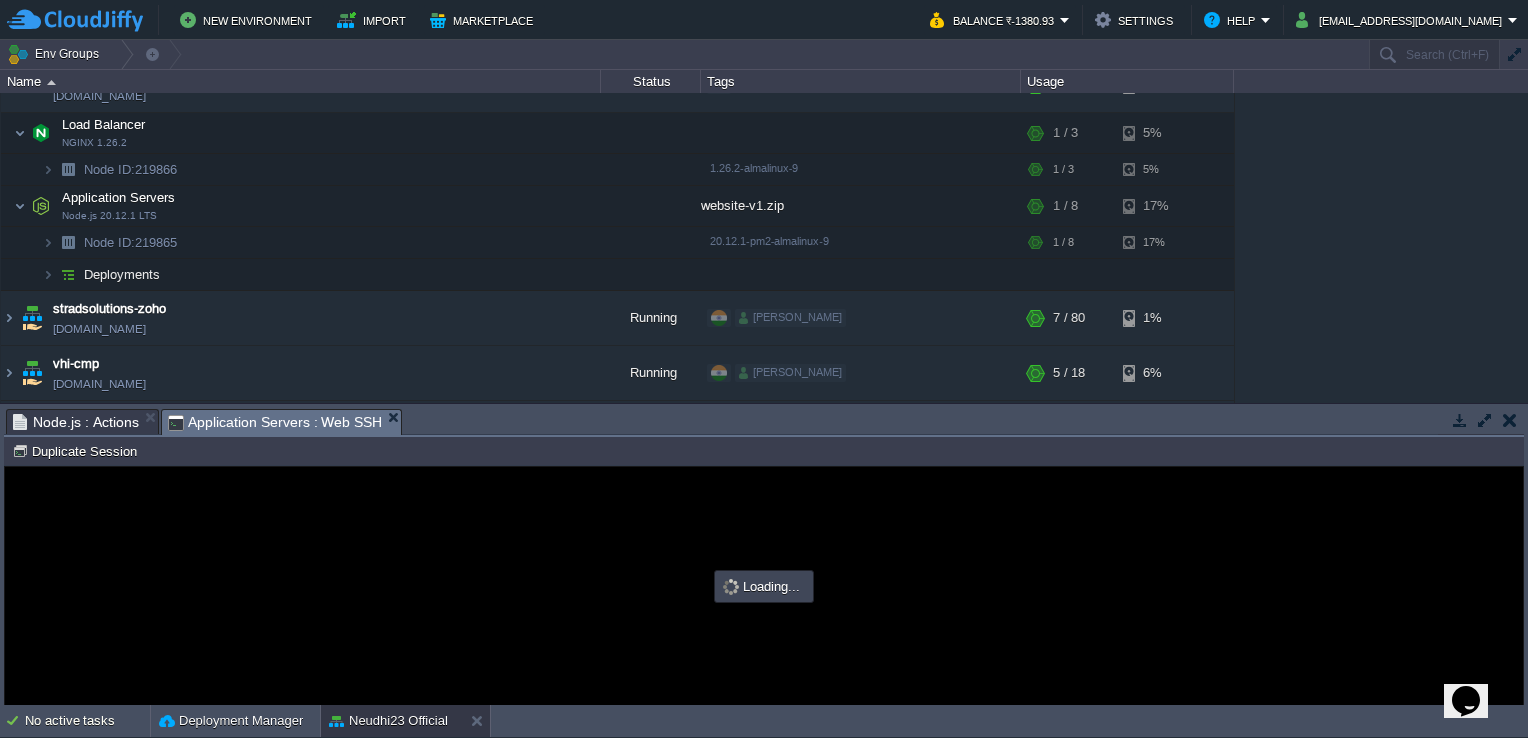 click at bounding box center (764, 586) 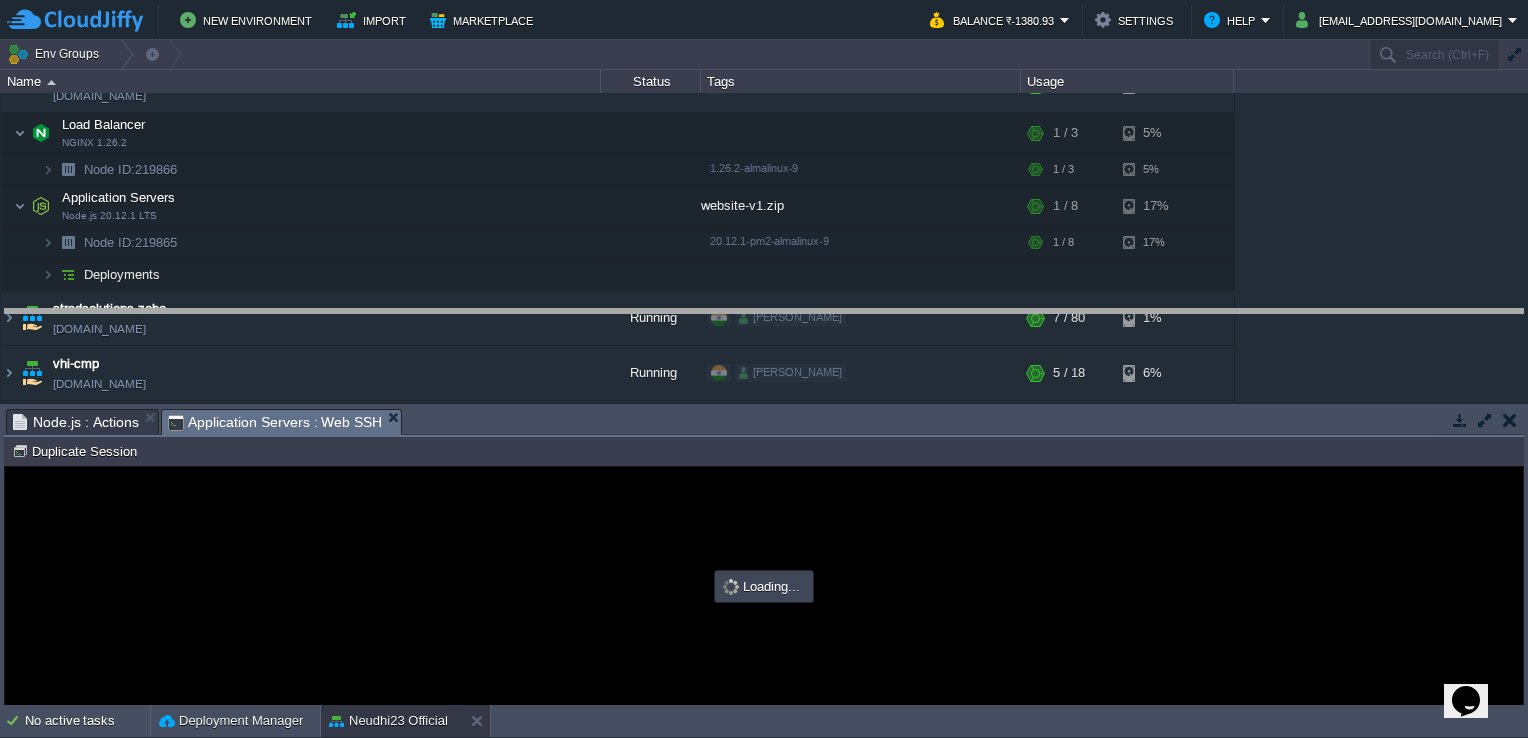 drag, startPoint x: 537, startPoint y: 426, endPoint x: 593, endPoint y: 272, distance: 163.8658 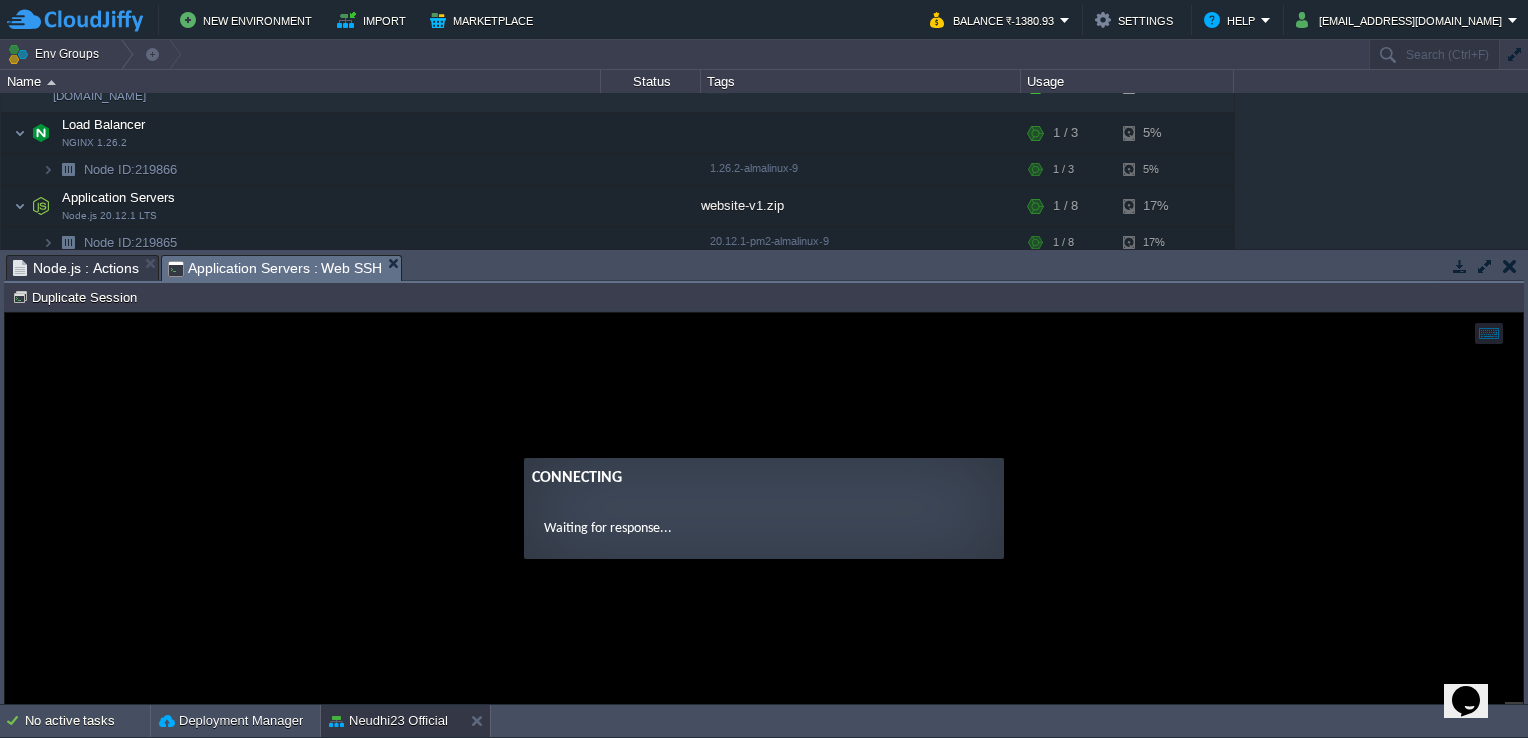 scroll, scrollTop: 0, scrollLeft: 0, axis: both 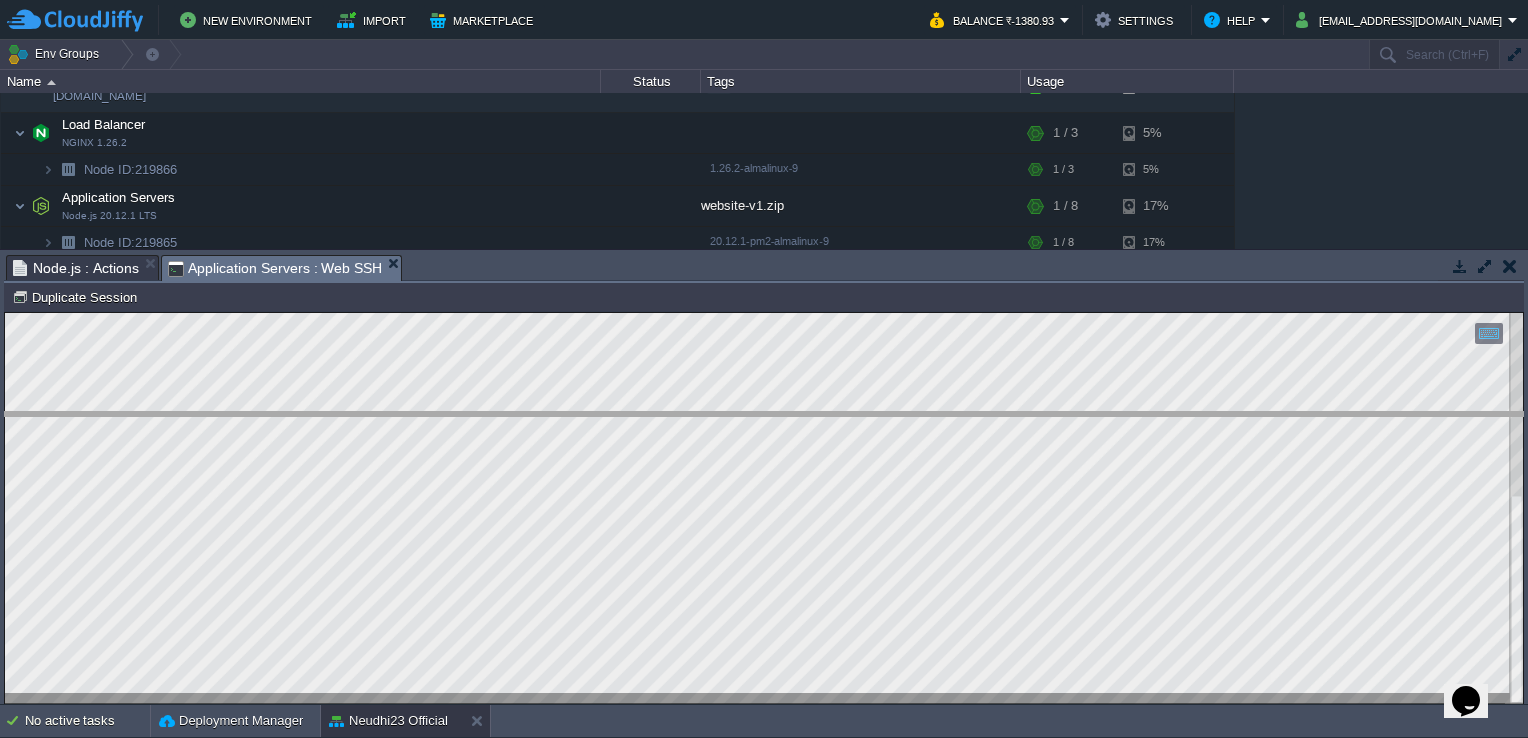 drag, startPoint x: 605, startPoint y: 268, endPoint x: 600, endPoint y: 425, distance: 157.0796 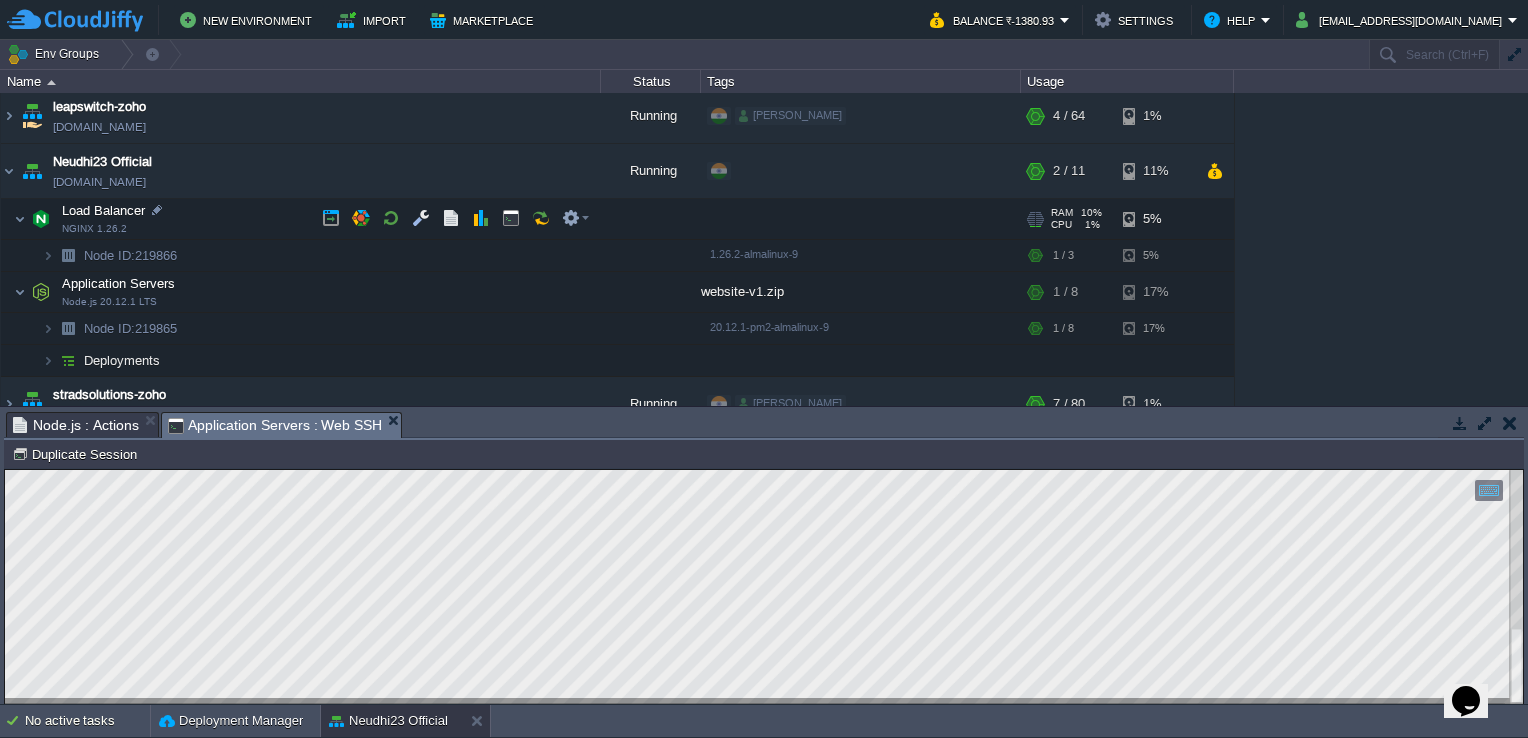 scroll, scrollTop: 147, scrollLeft: 0, axis: vertical 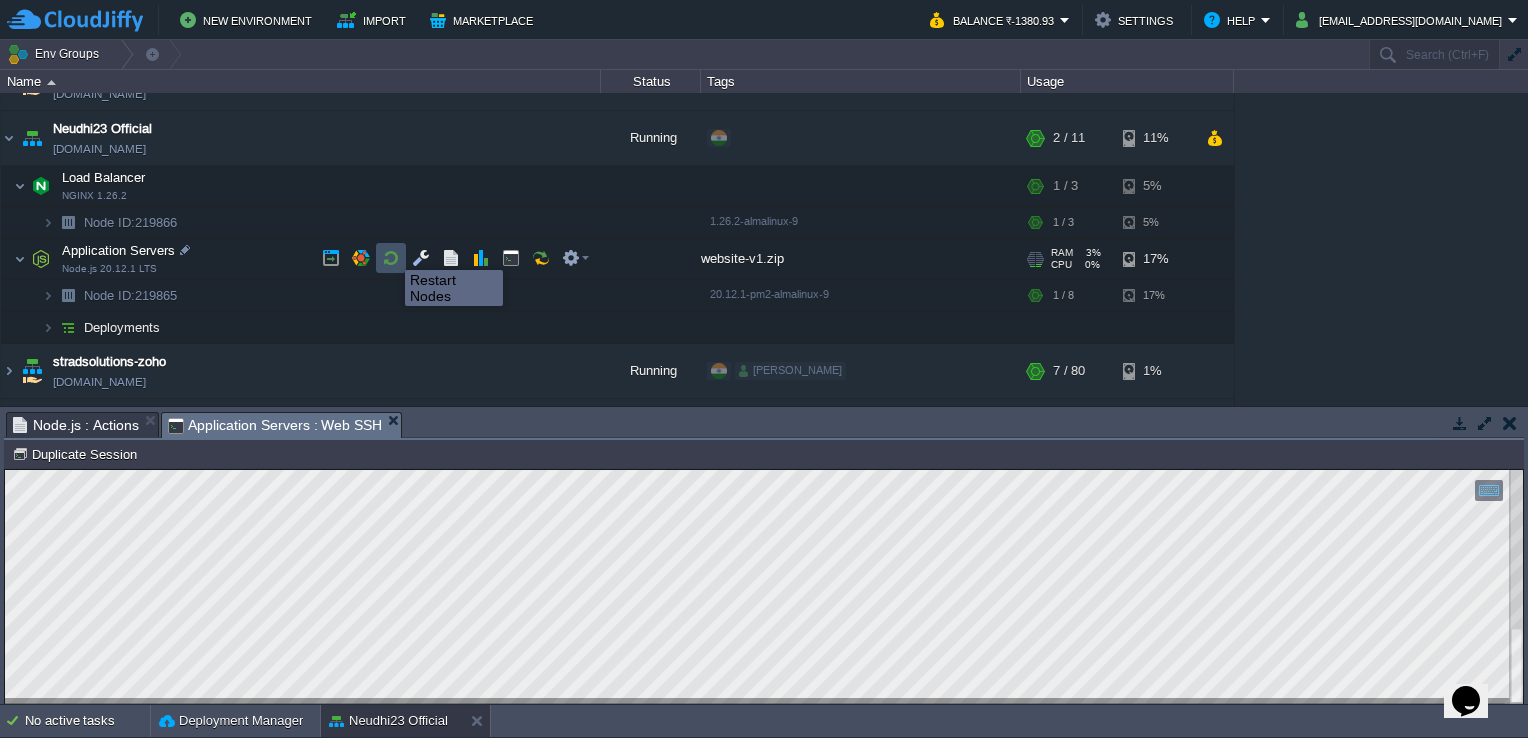 click at bounding box center [391, 258] 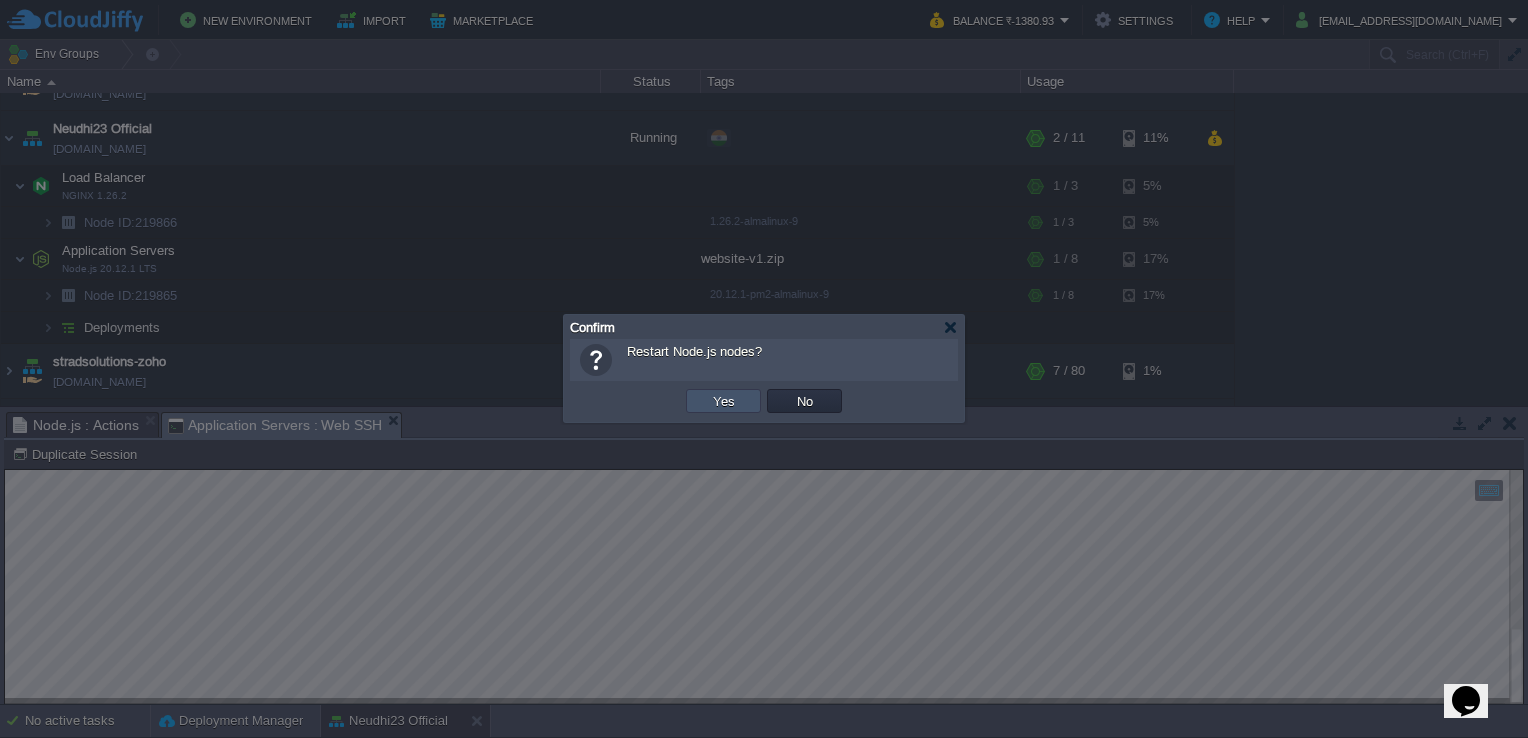 click on "Yes" at bounding box center [724, 401] 